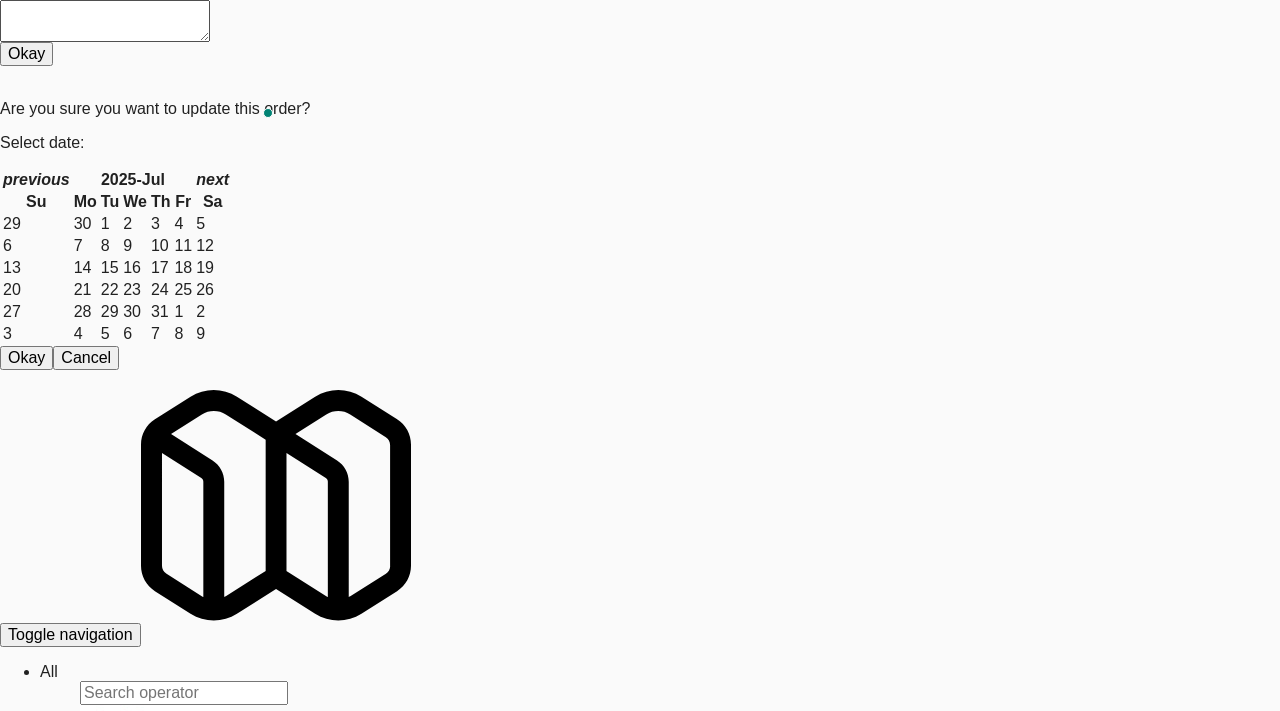 scroll, scrollTop: 86, scrollLeft: 0, axis: vertical 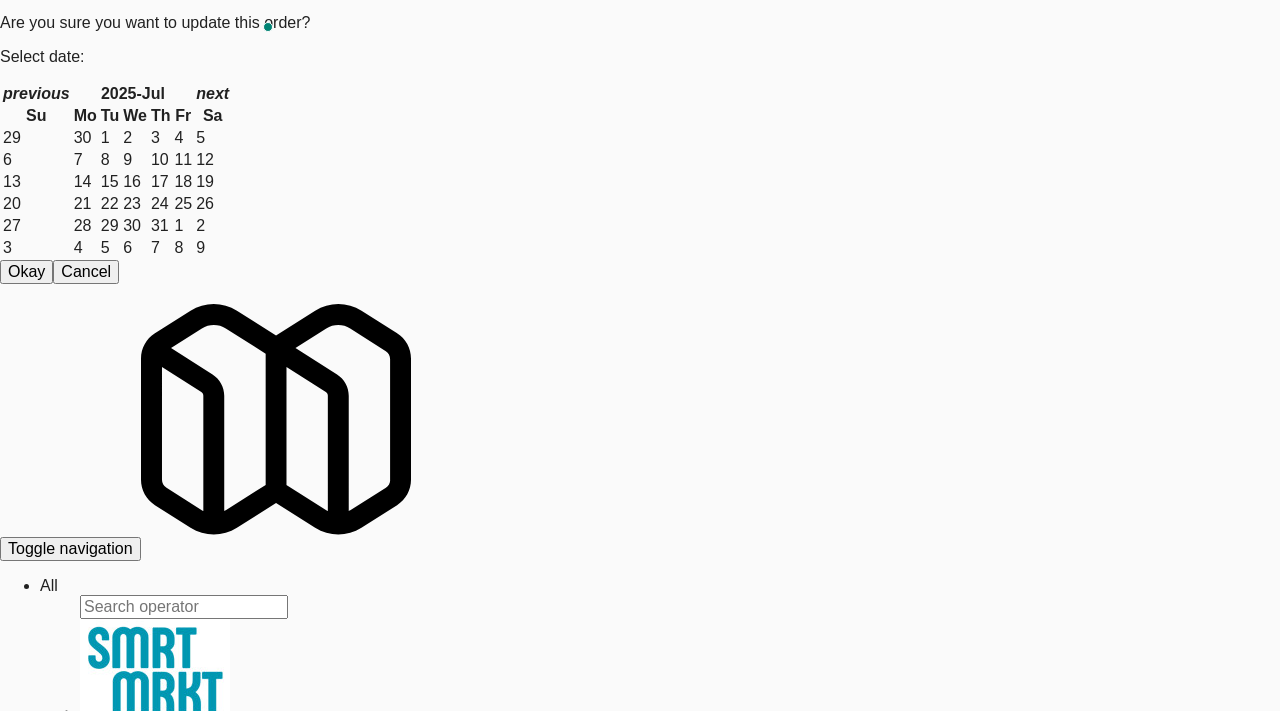 click on "Operations" at bounding box center [49, 585] 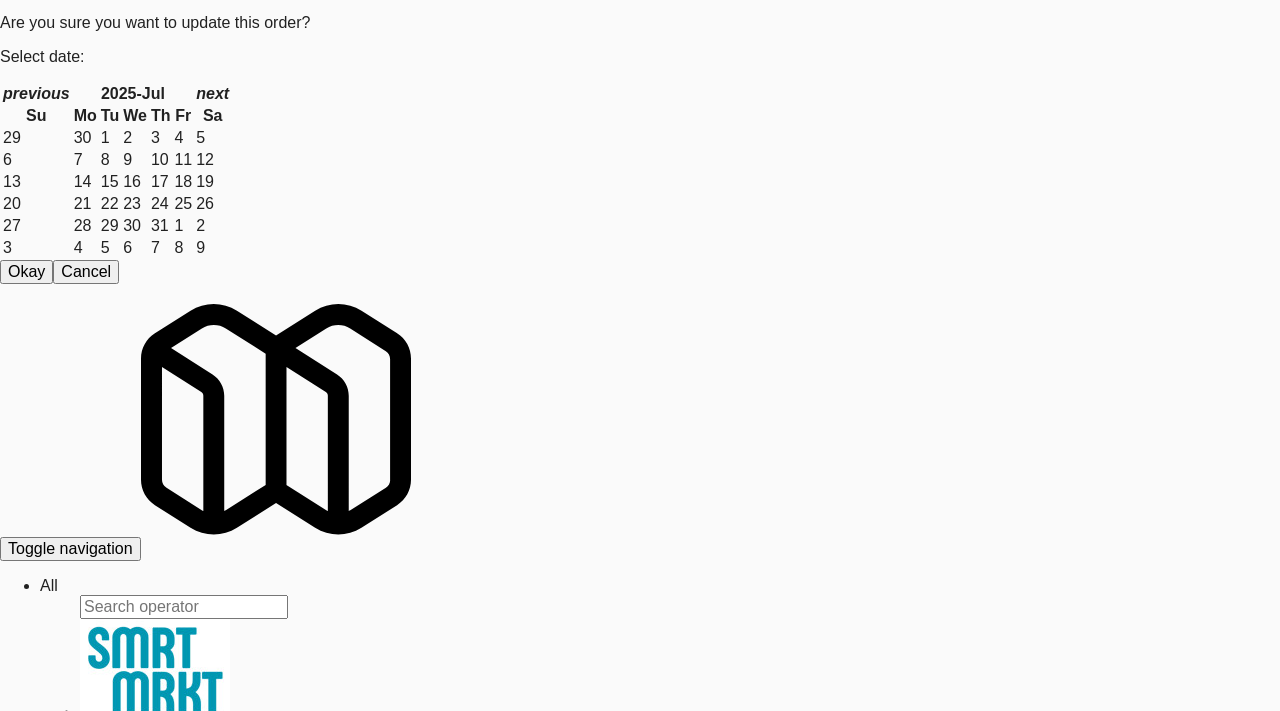 scroll, scrollTop: 64, scrollLeft: 0, axis: vertical 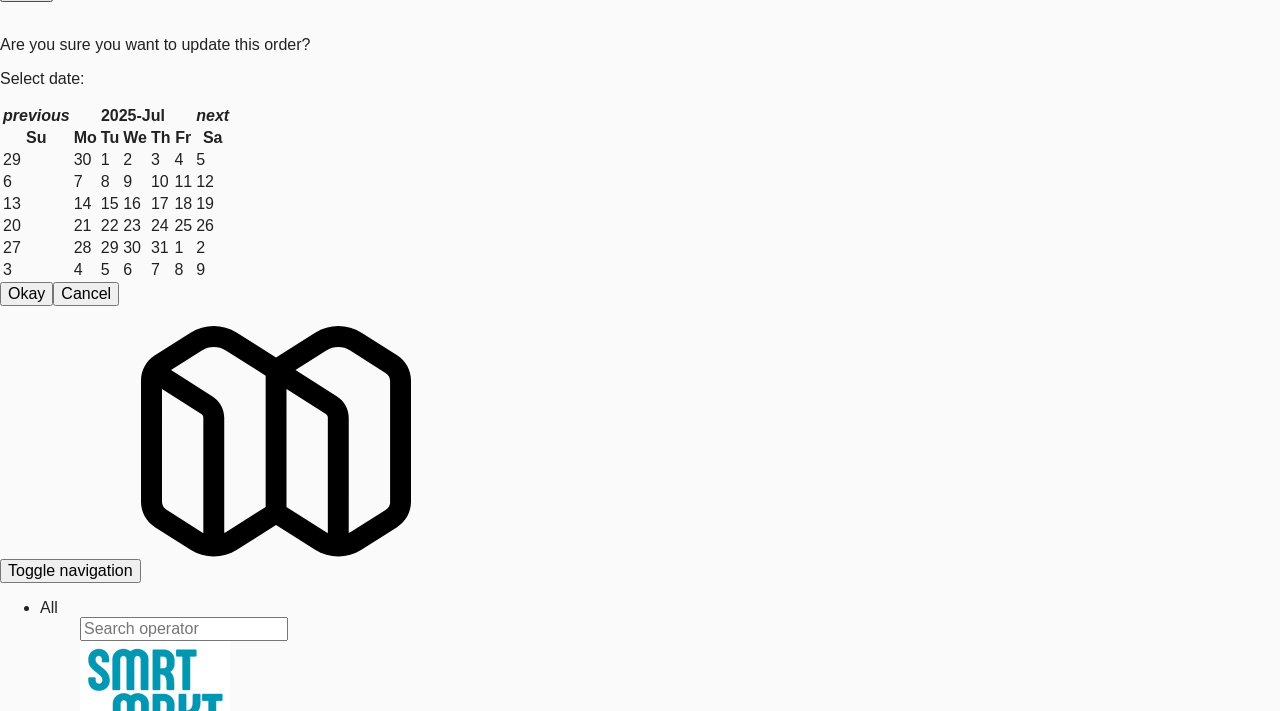 type on "aerocentre" 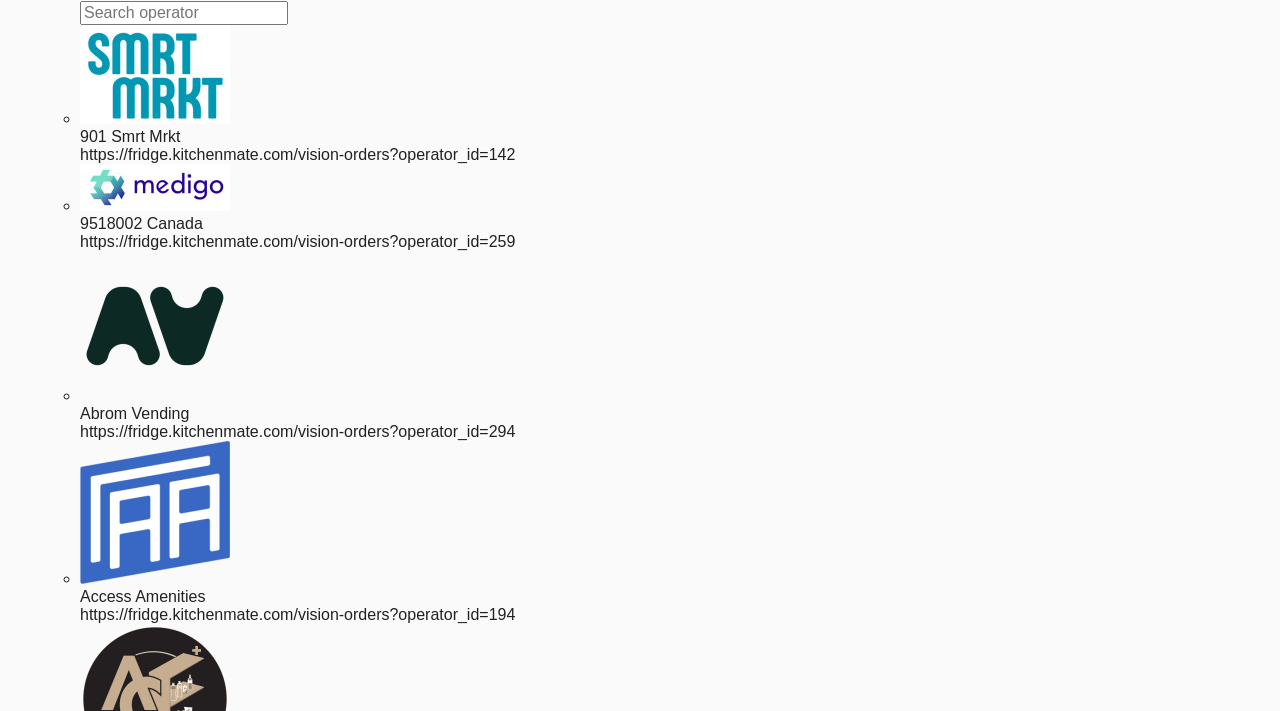 scroll, scrollTop: 0, scrollLeft: 0, axis: both 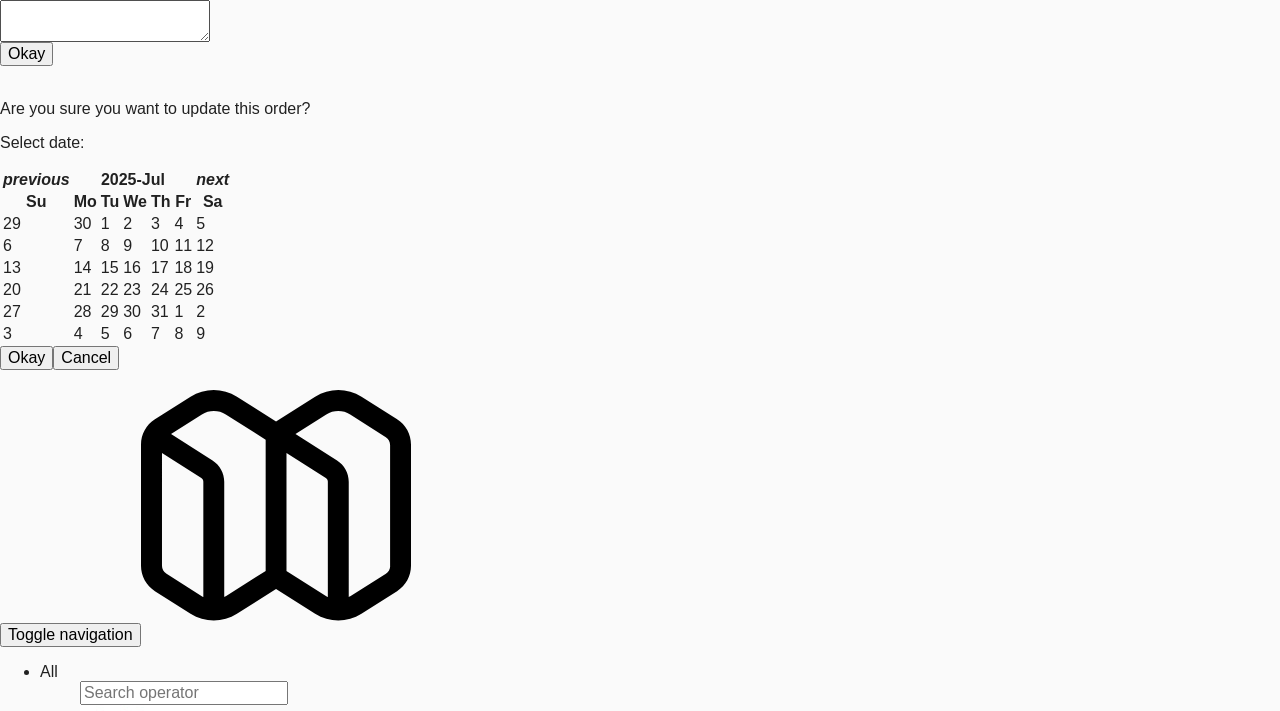 click on "Assets" at bounding box center [40, 30477] 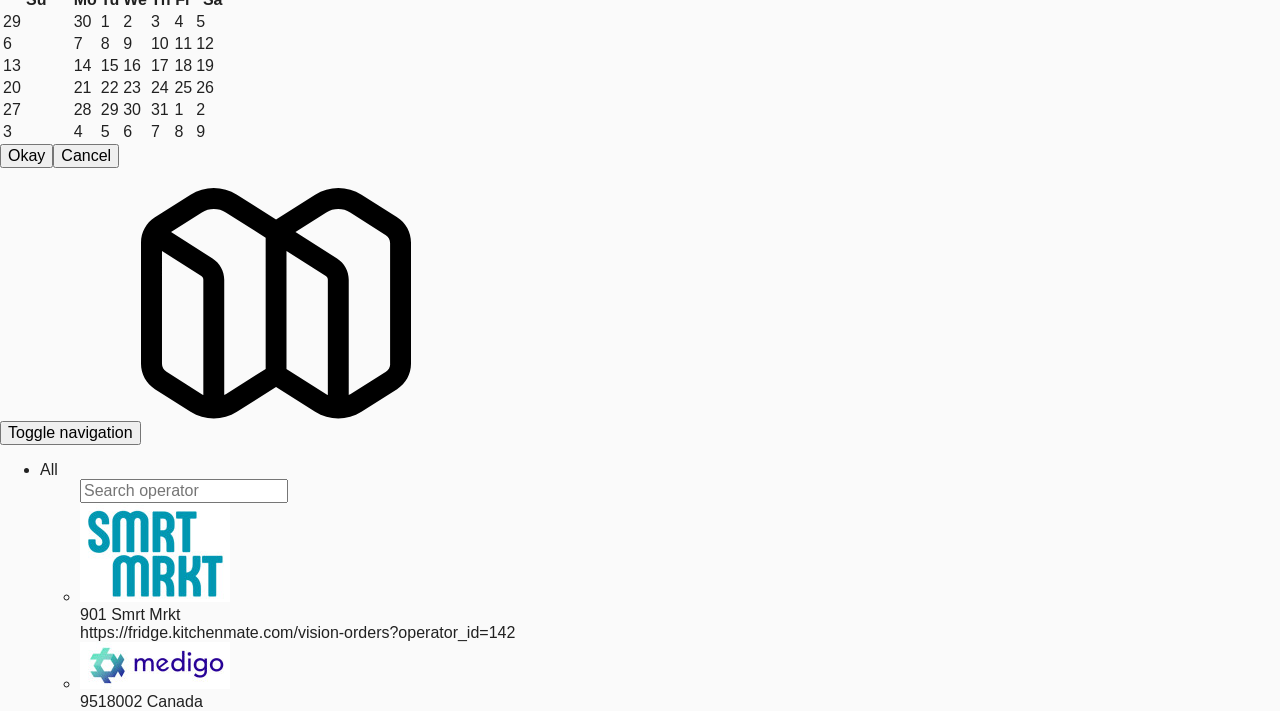 scroll, scrollTop: 203, scrollLeft: 0, axis: vertical 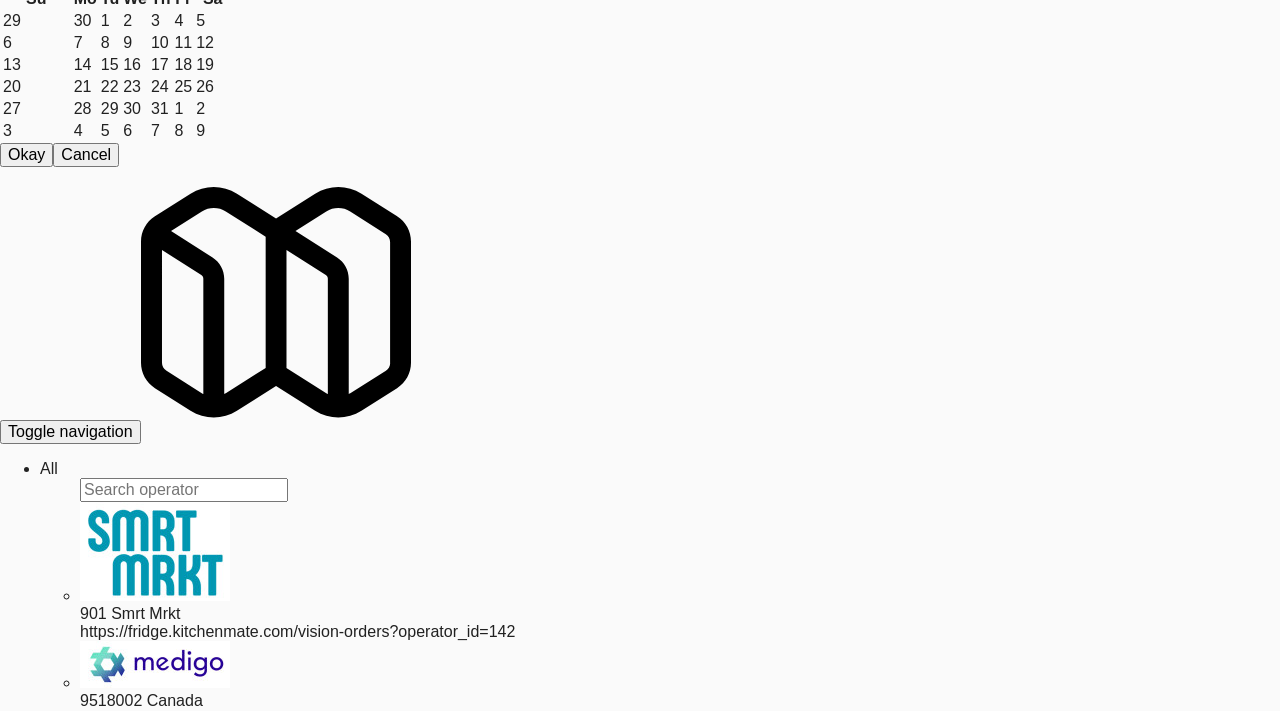 click on "Imbera-fridge (A53220302665)" at bounding box center (149, 52342) 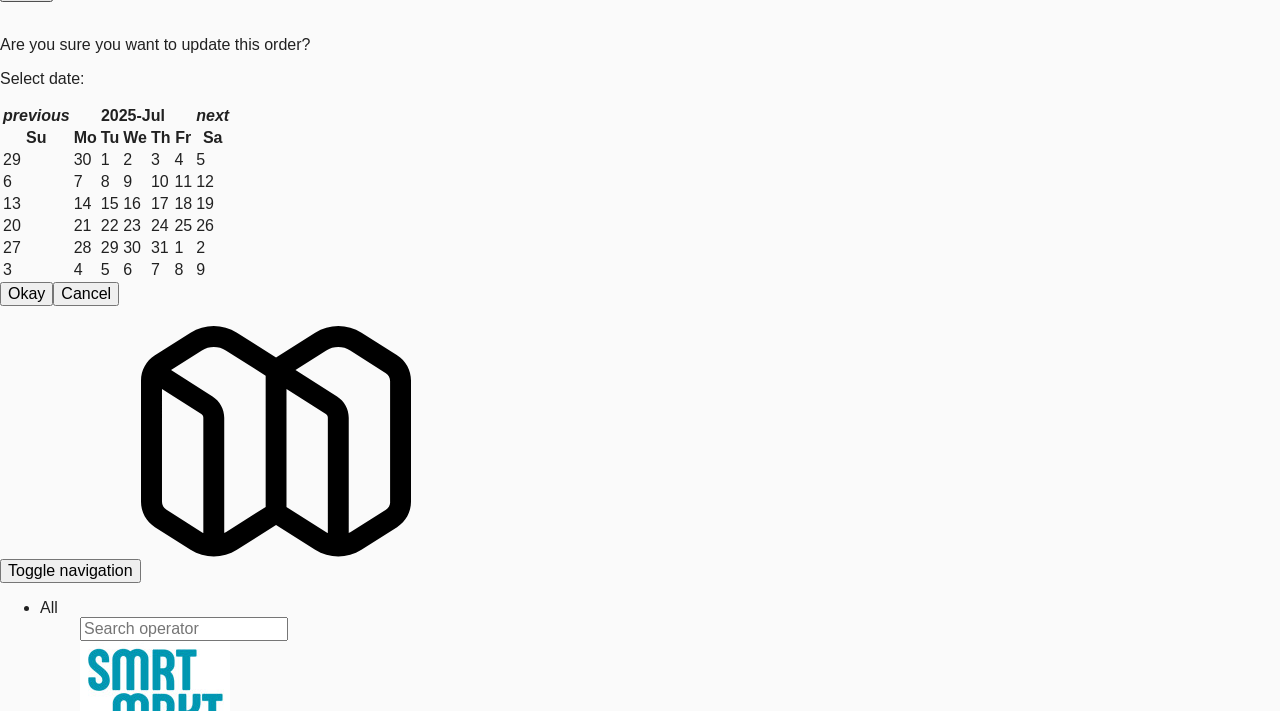 type on "earth rangers" 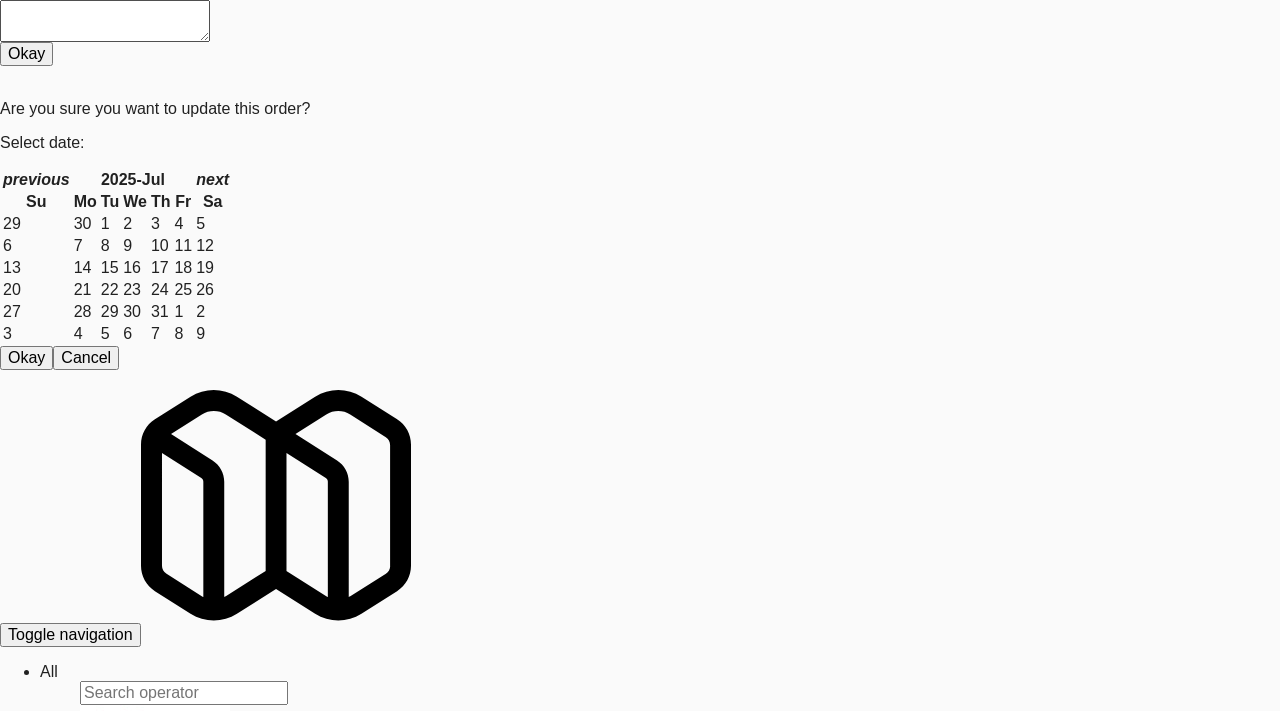 click on "inbox" at bounding box center [59, 30261] 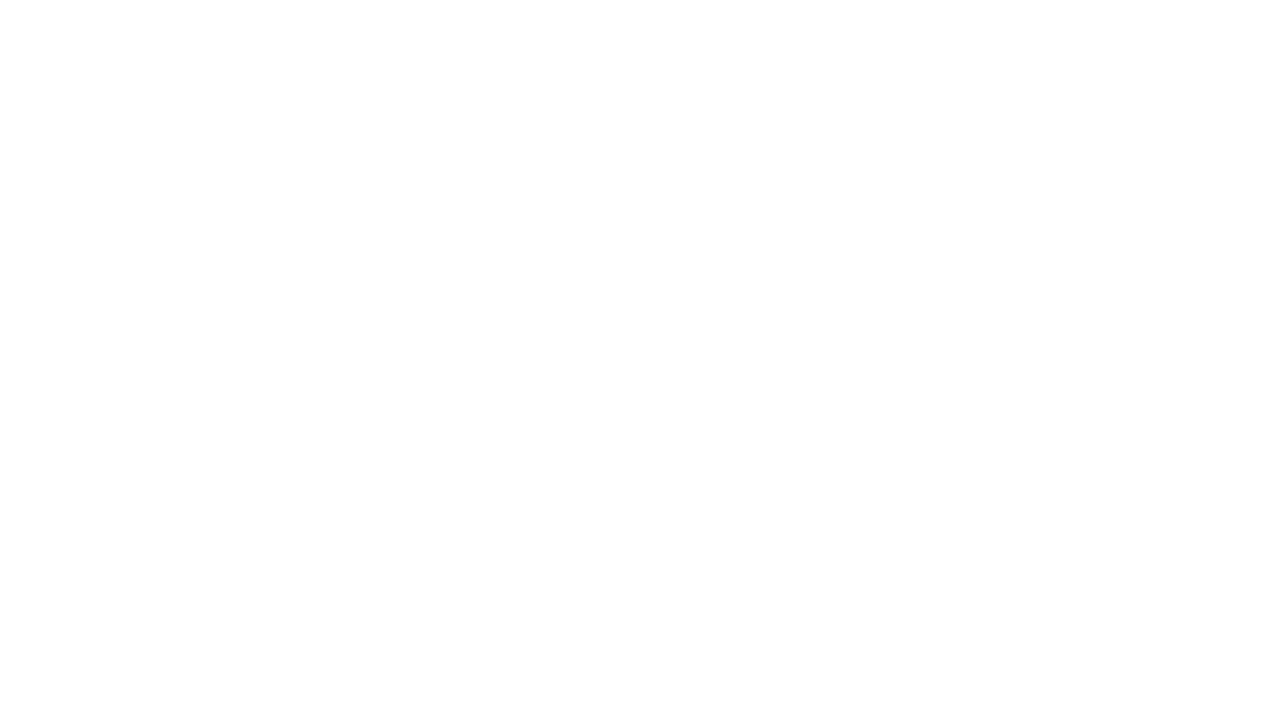 scroll, scrollTop: 0, scrollLeft: 0, axis: both 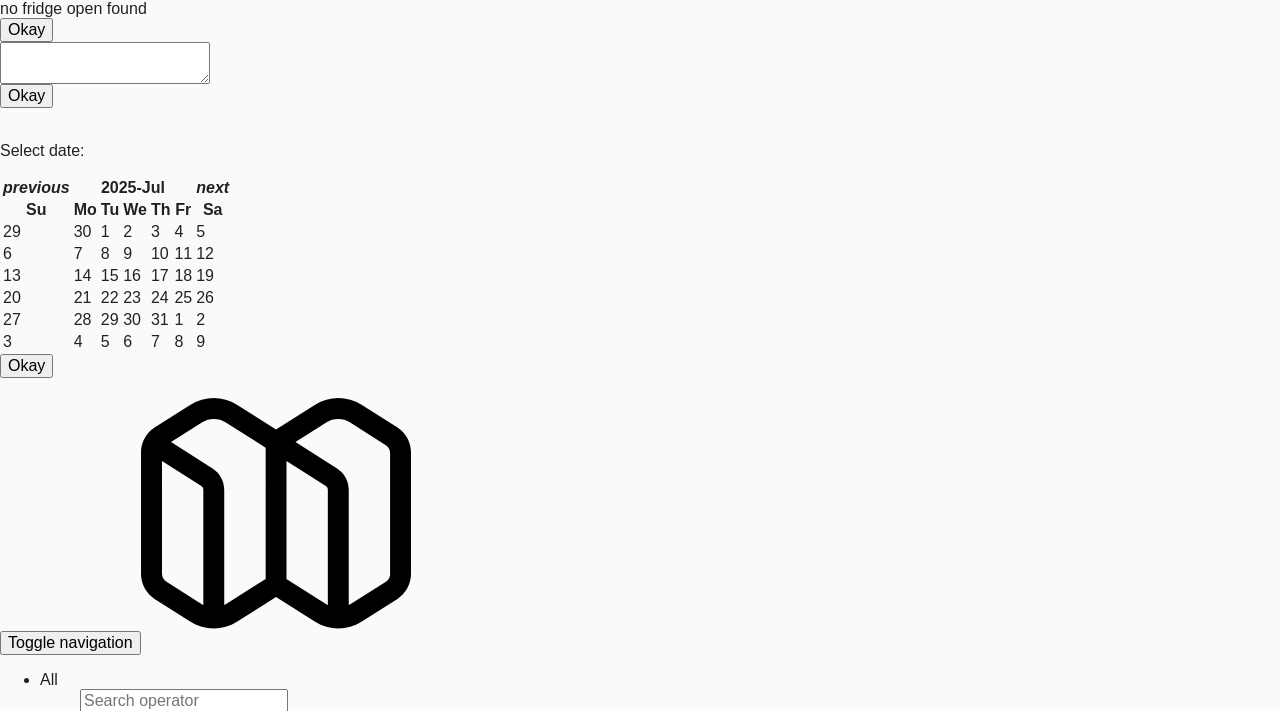 click at bounding box center (0, 8) 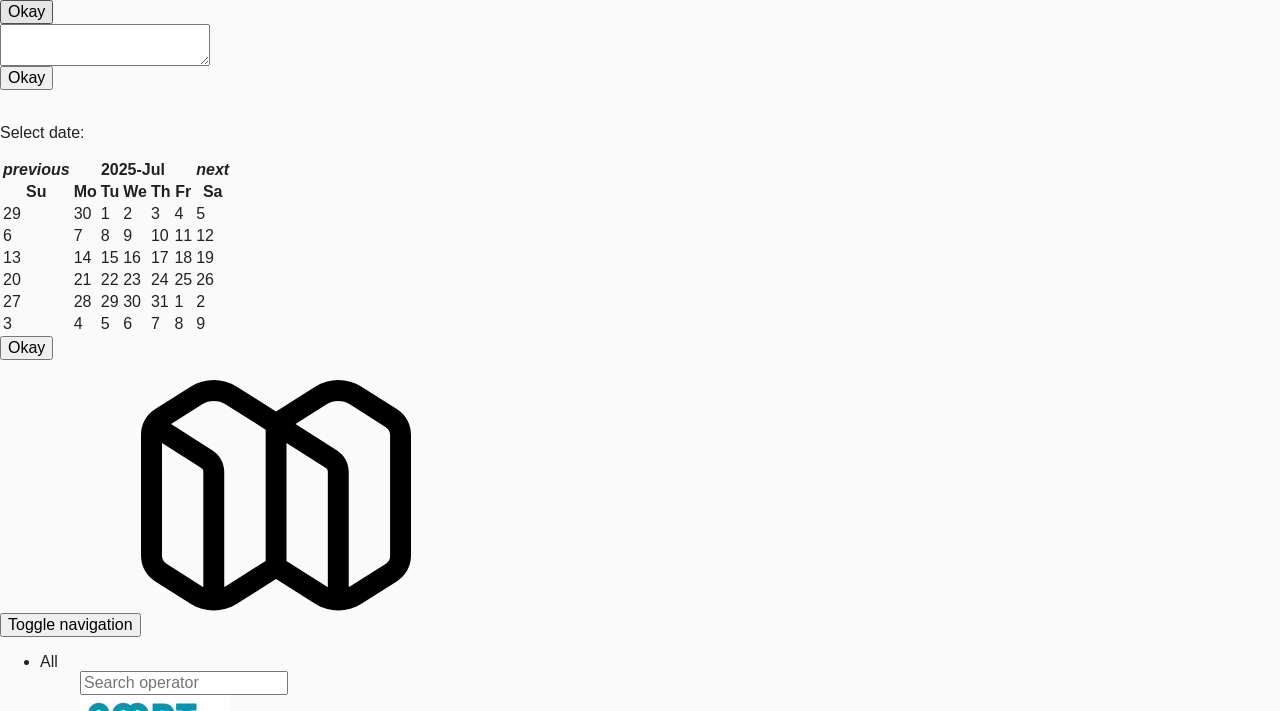 scroll, scrollTop: 0, scrollLeft: 0, axis: both 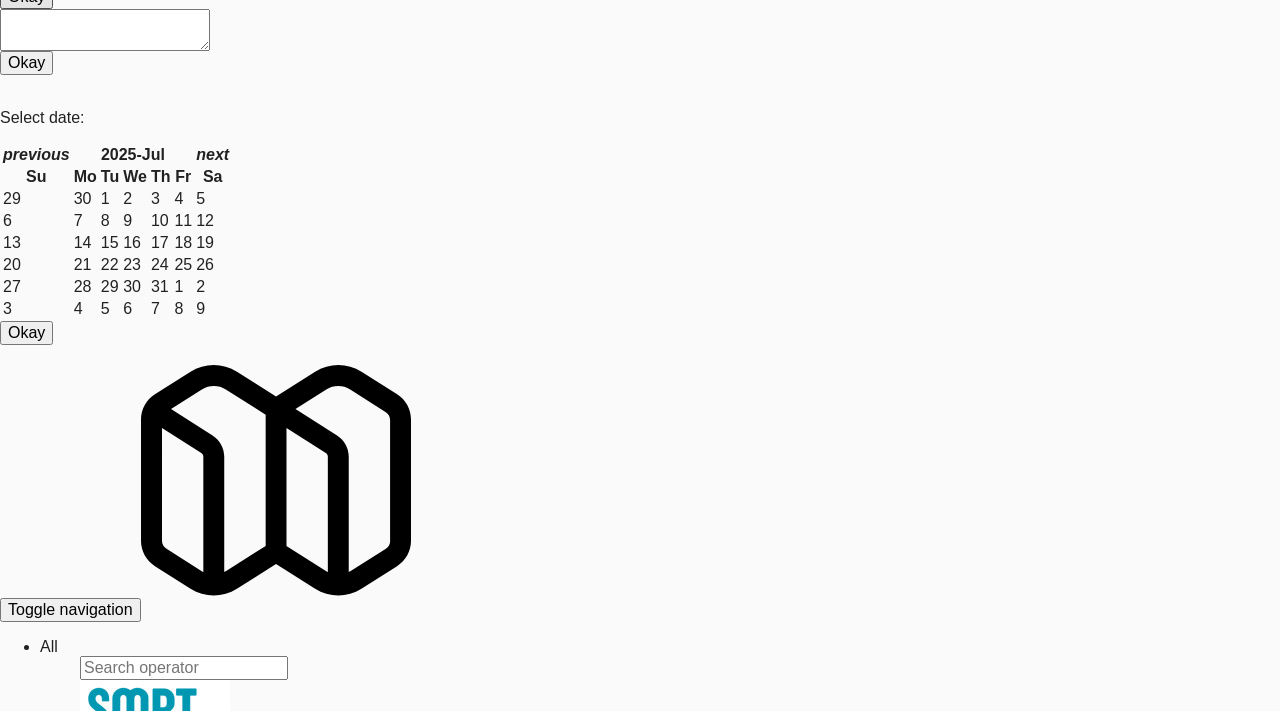 click on "Ma A" at bounding box center [104, 30714] 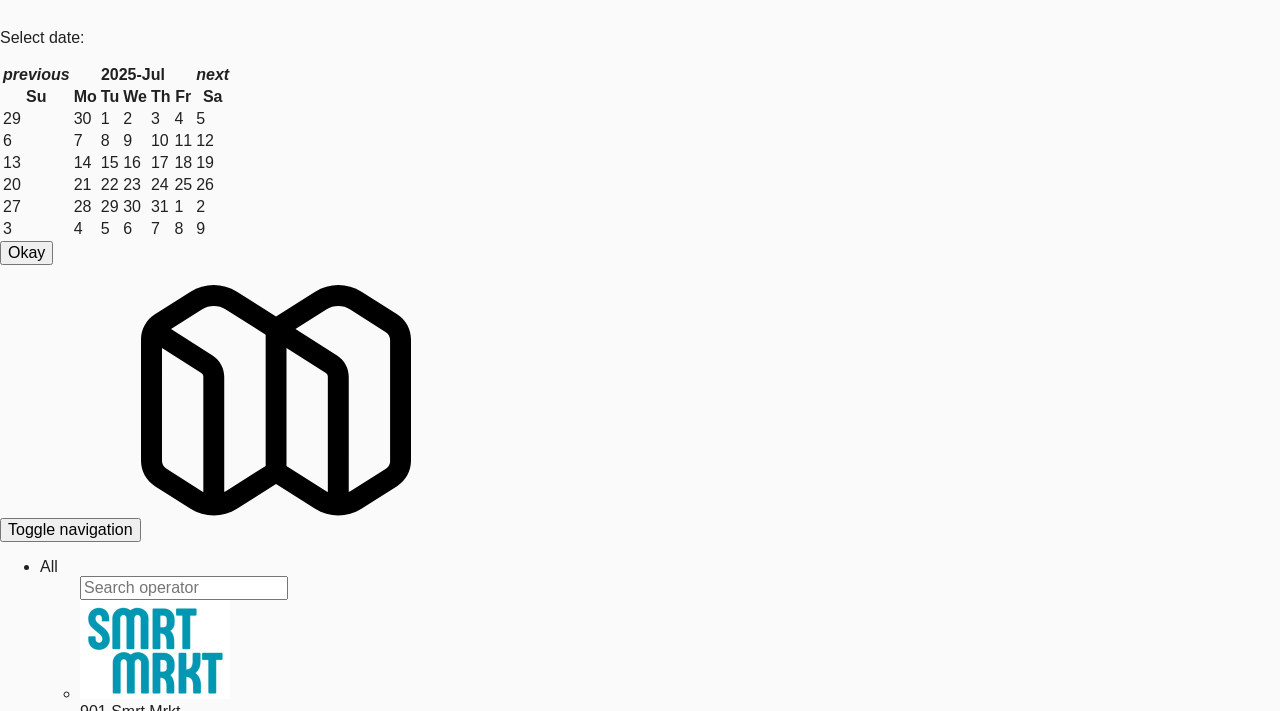 scroll, scrollTop: 91, scrollLeft: 0, axis: vertical 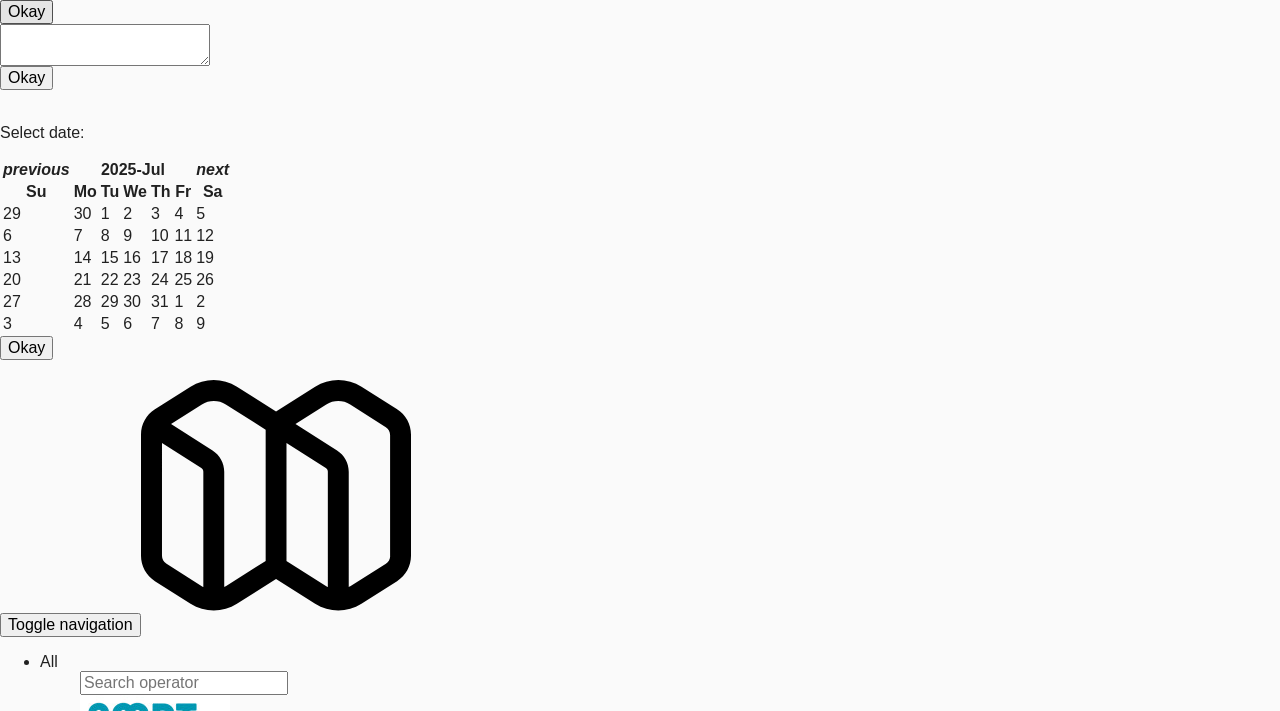 click on "amora" at bounding box center (104, 30729) 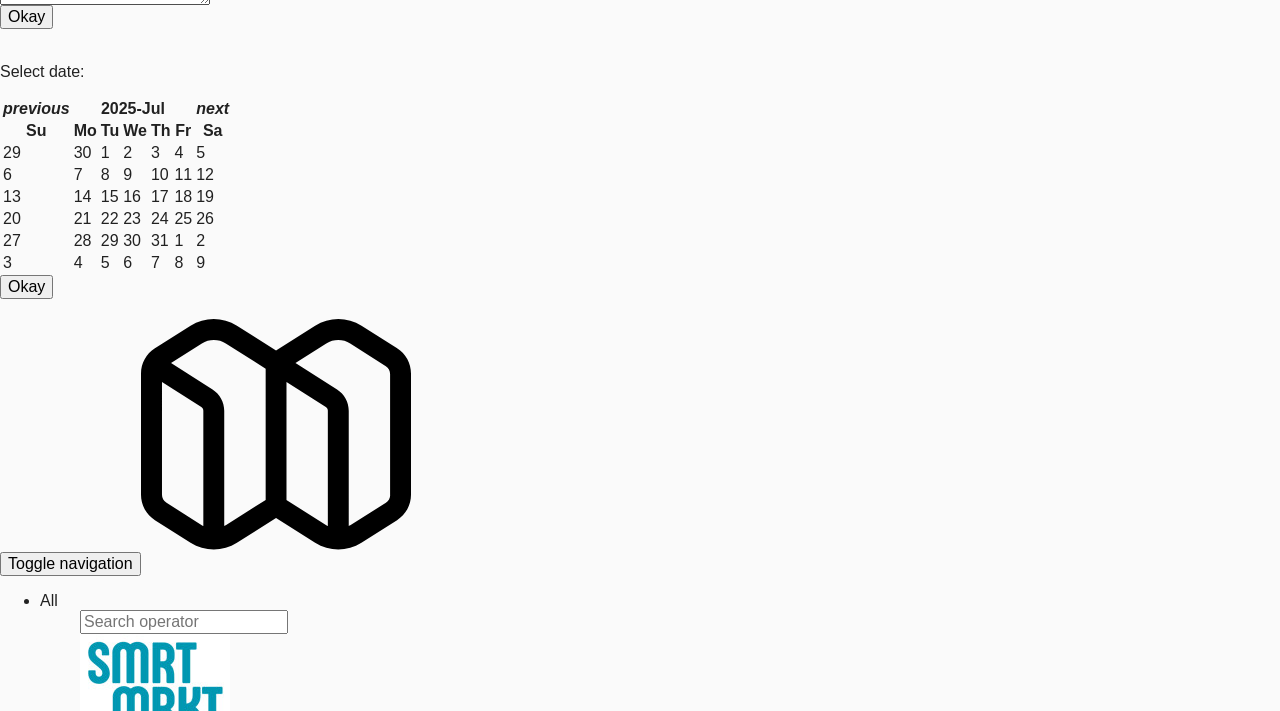scroll, scrollTop: 0, scrollLeft: 0, axis: both 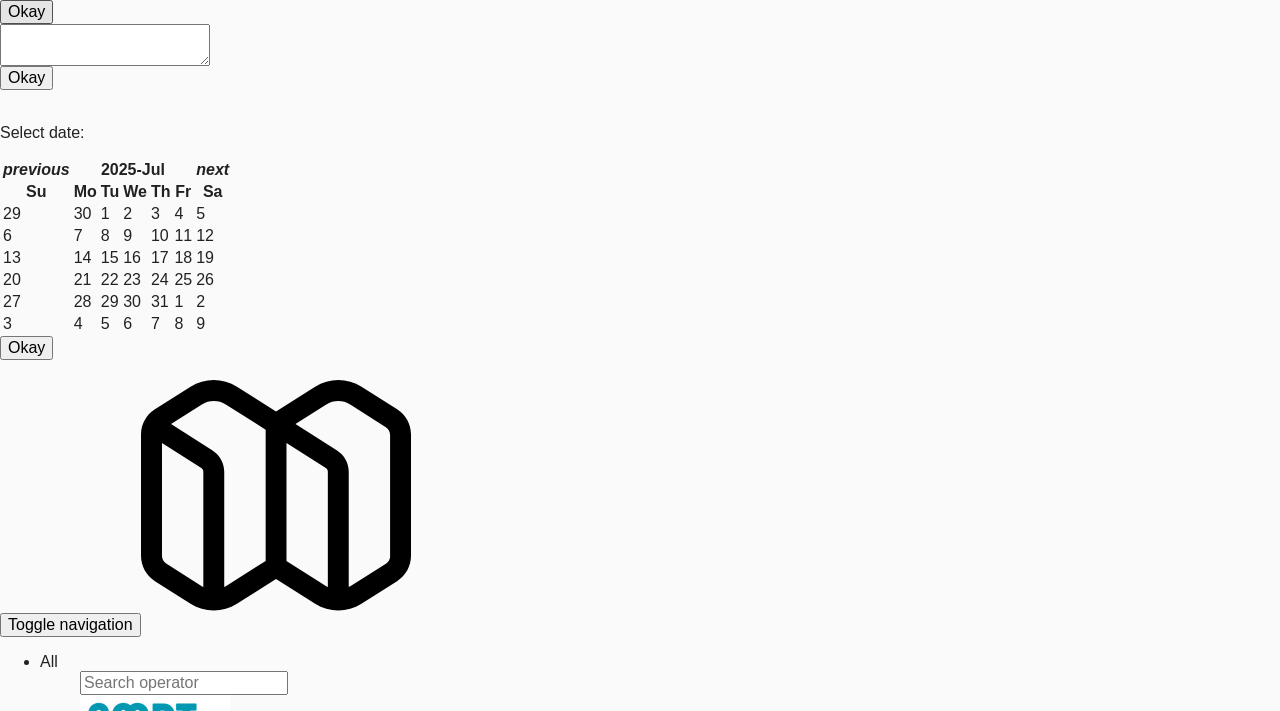 click on "Ma A" at bounding box center [104, 30729] 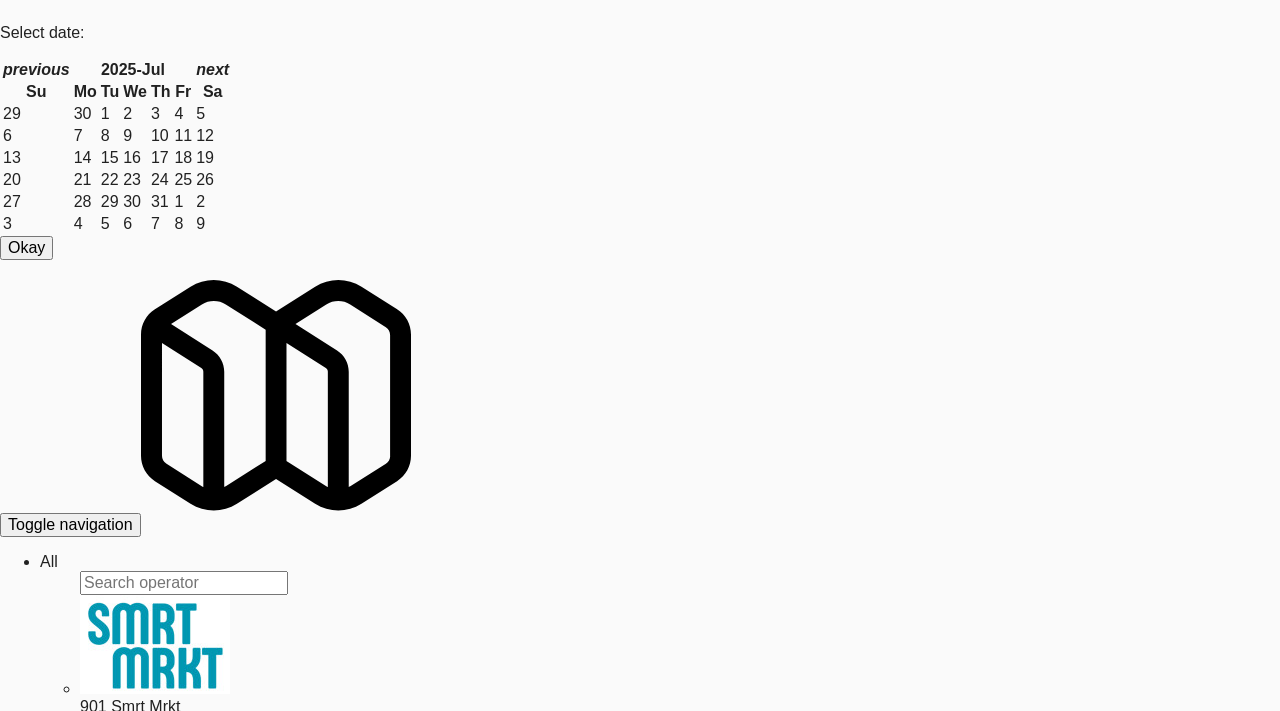 scroll, scrollTop: 190, scrollLeft: 0, axis: vertical 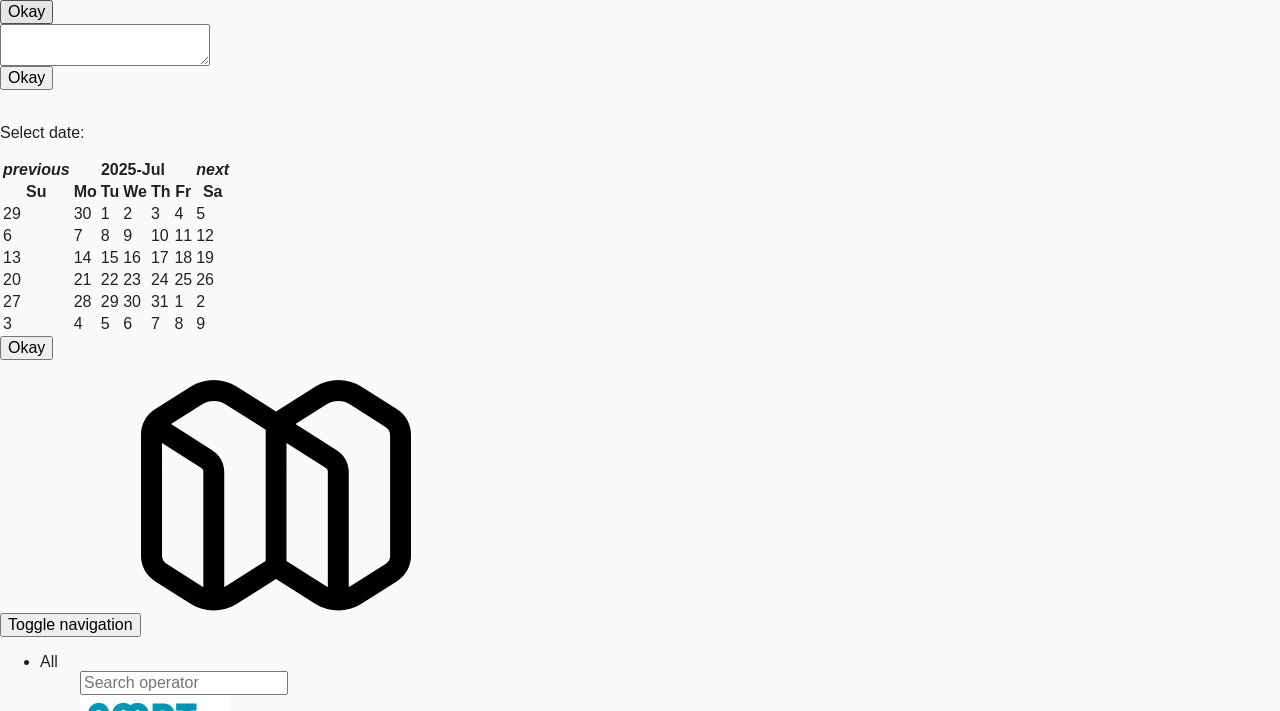drag, startPoint x: 635, startPoint y: 461, endPoint x: 483, endPoint y: 452, distance: 152.26622 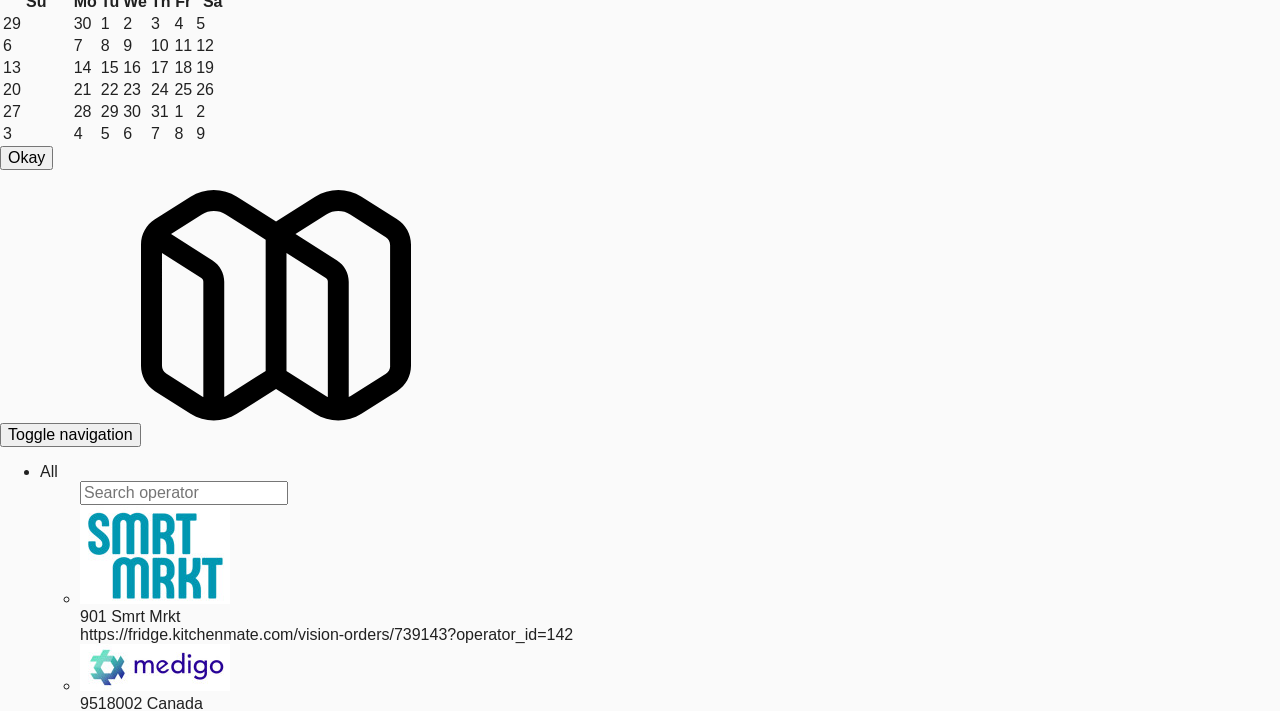 scroll, scrollTop: 0, scrollLeft: 0, axis: both 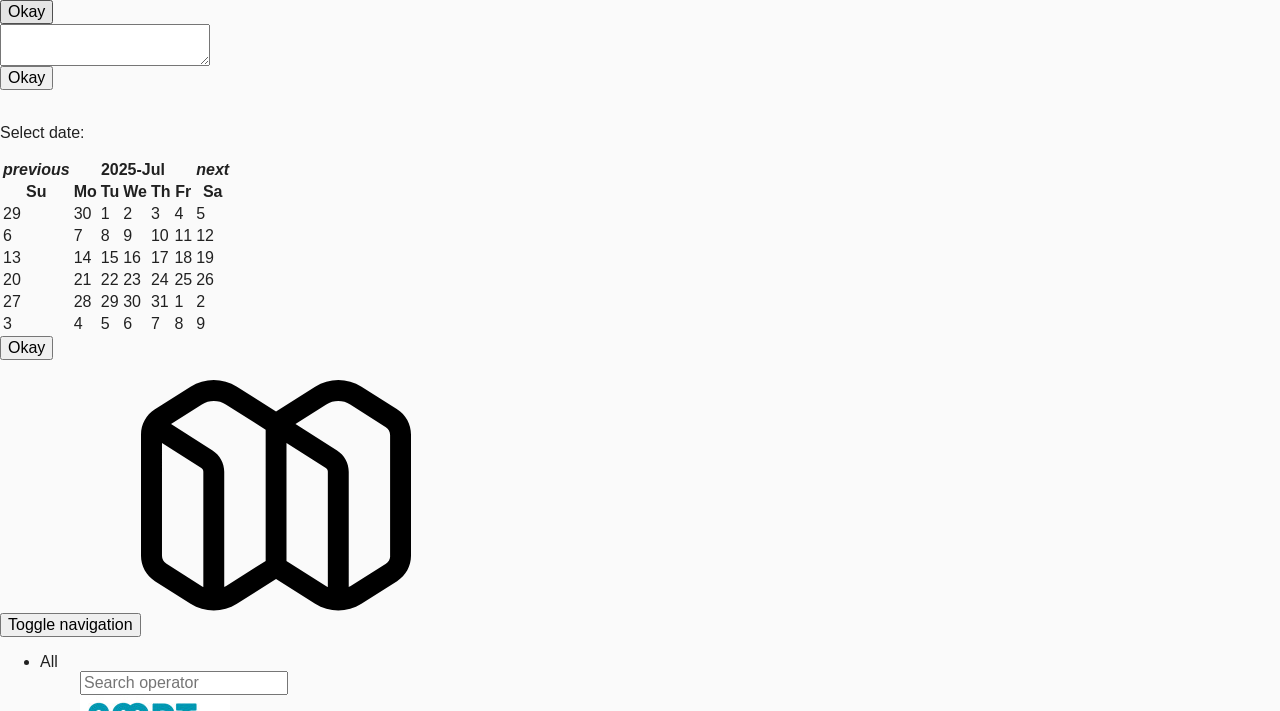 type on "[LOCATION]" 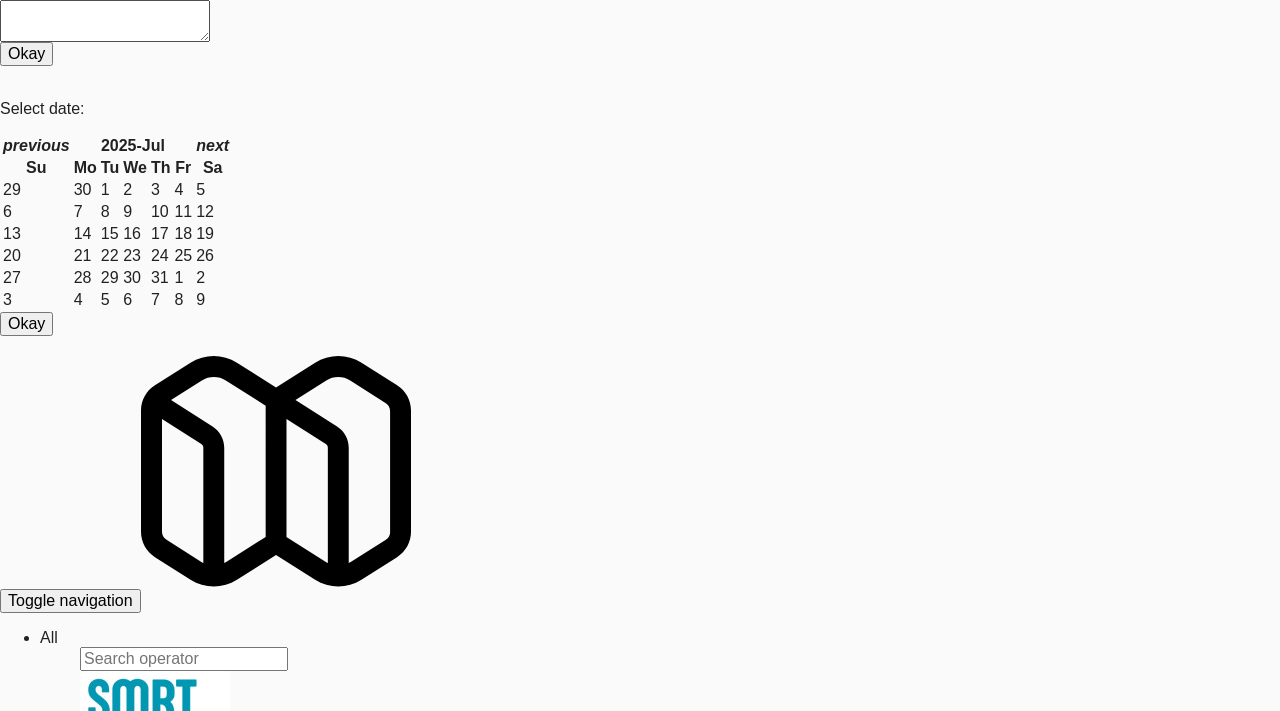 scroll, scrollTop: 66, scrollLeft: 0, axis: vertical 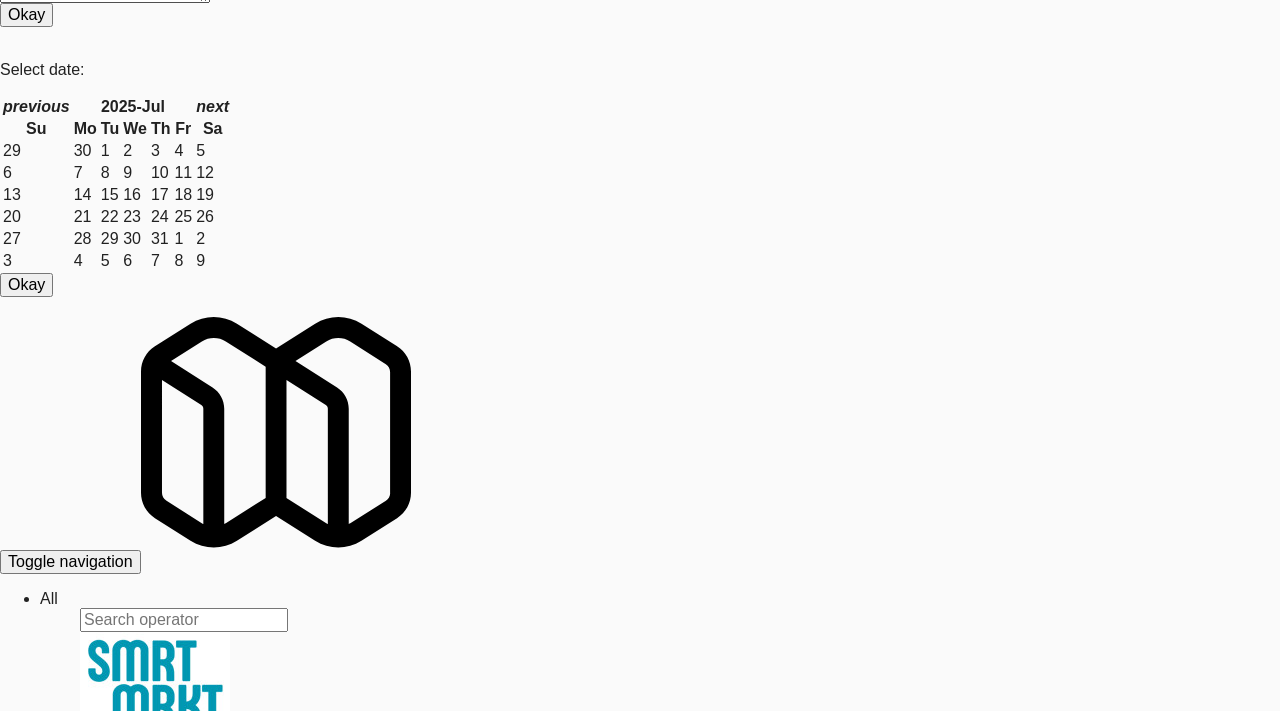 click on "00:10" at bounding box center [660, 30737] 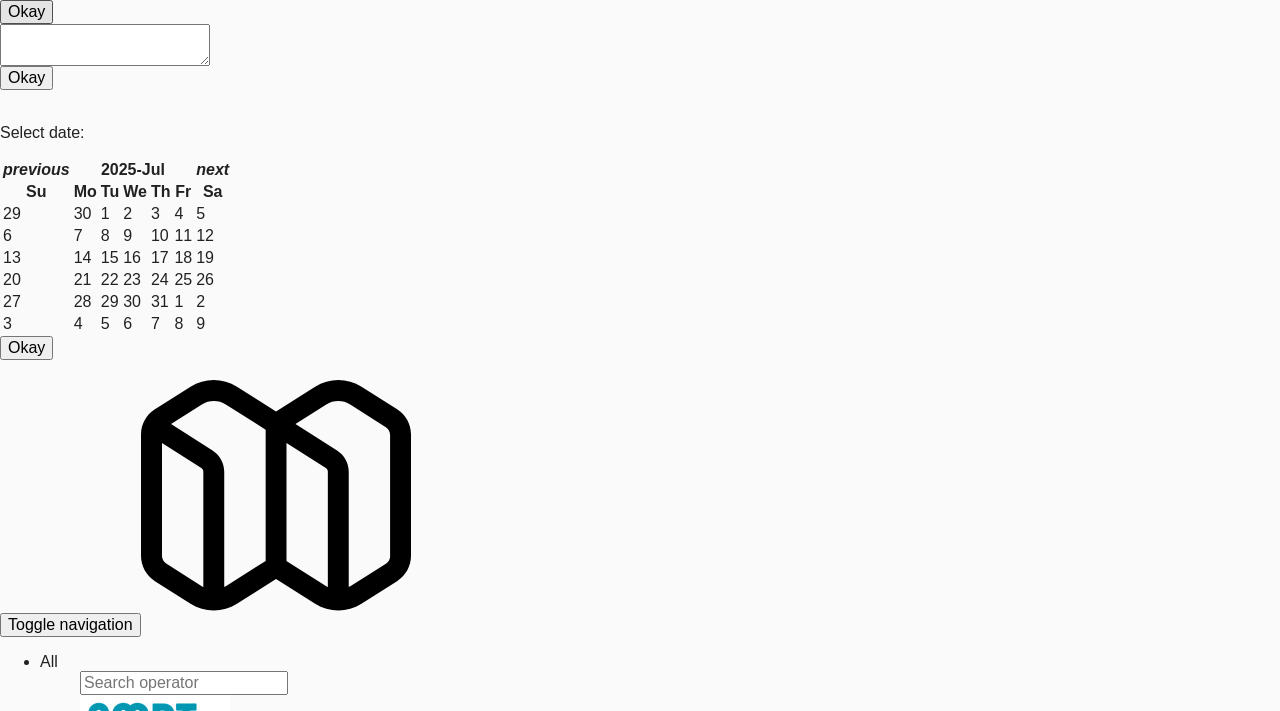 click on "inbox" at bounding box center (59, 30495) 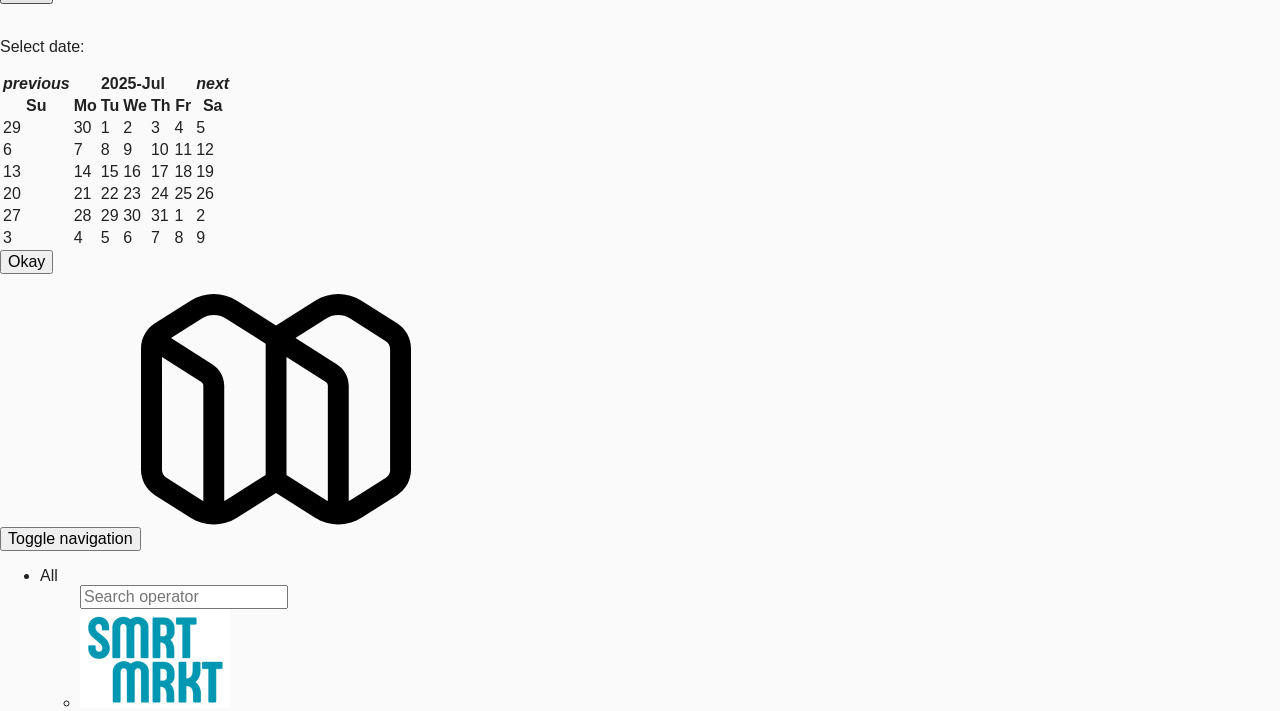 click on "Edit Order" at bounding box center (171, 31983) 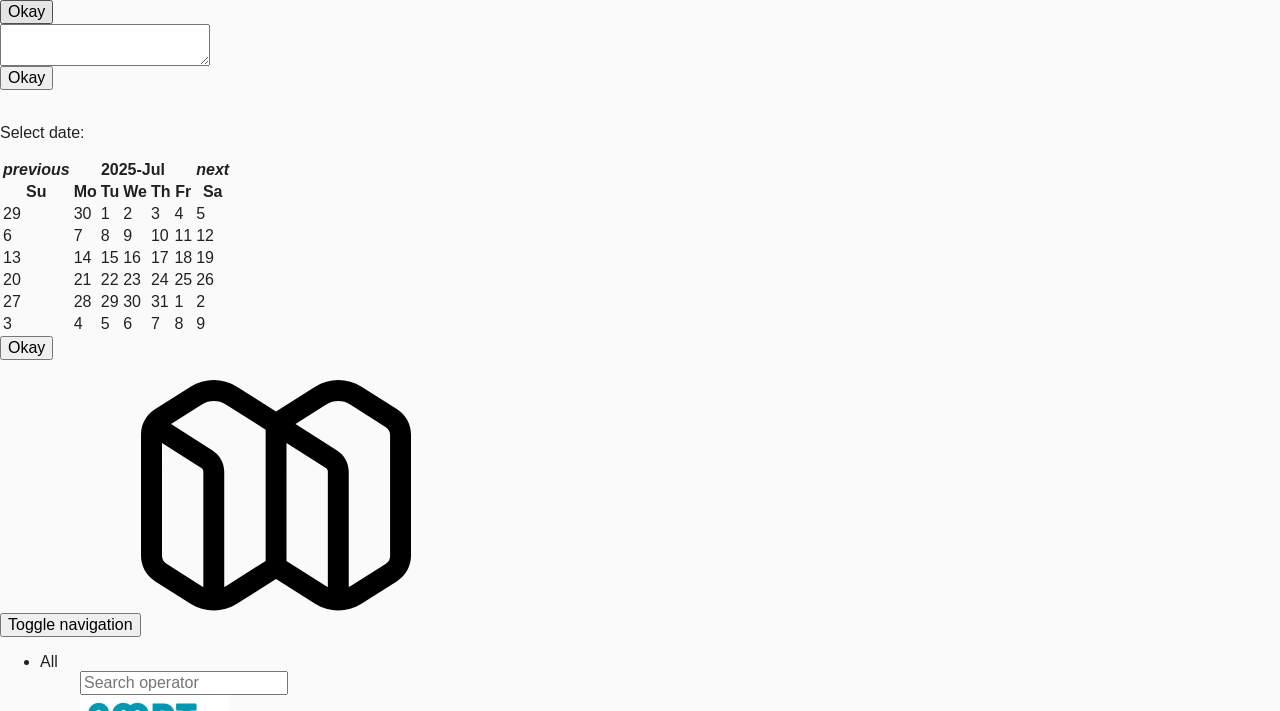 scroll, scrollTop: 386, scrollLeft: 0, axis: vertical 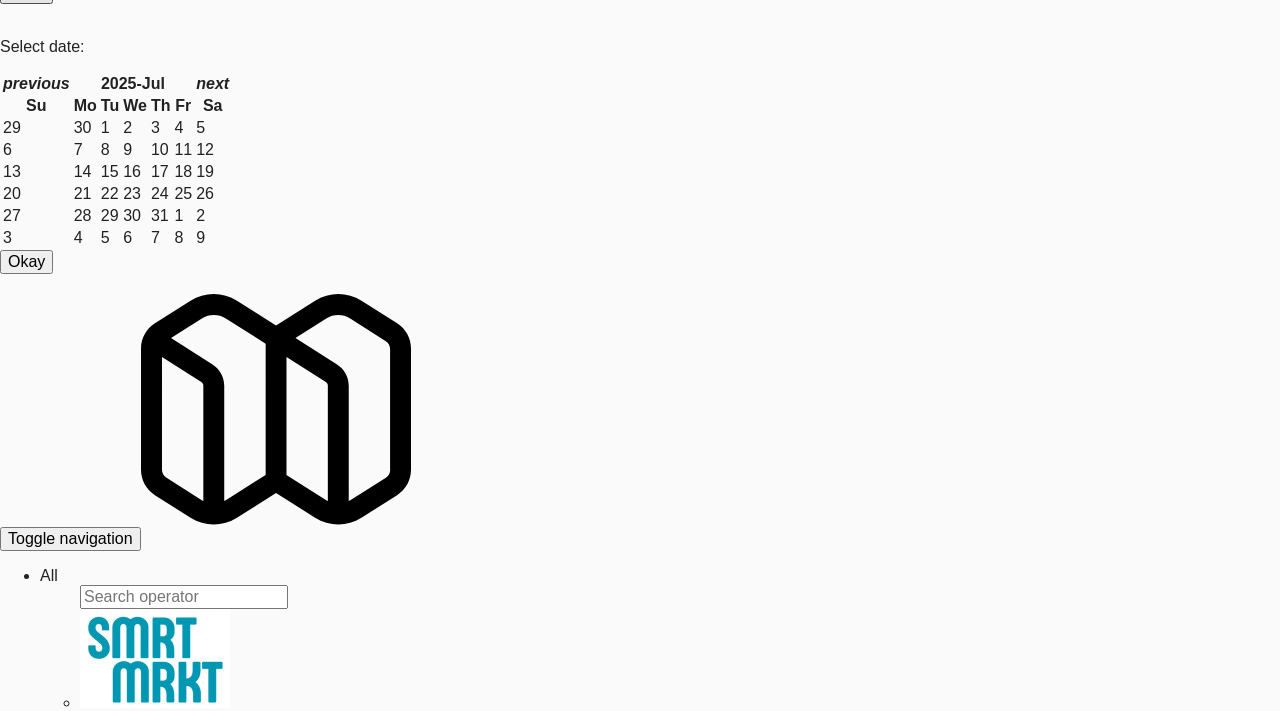 click on "KitchenMate" at bounding box center (660, 30696) 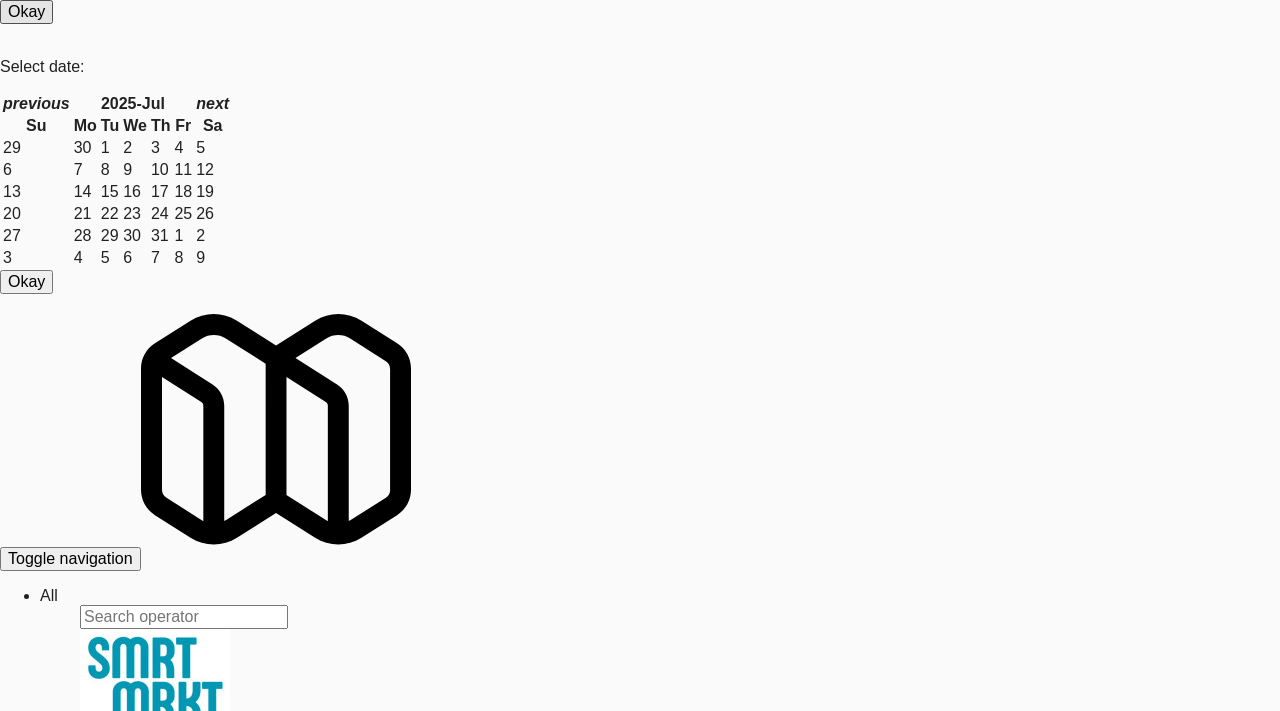 scroll, scrollTop: 86, scrollLeft: 0, axis: vertical 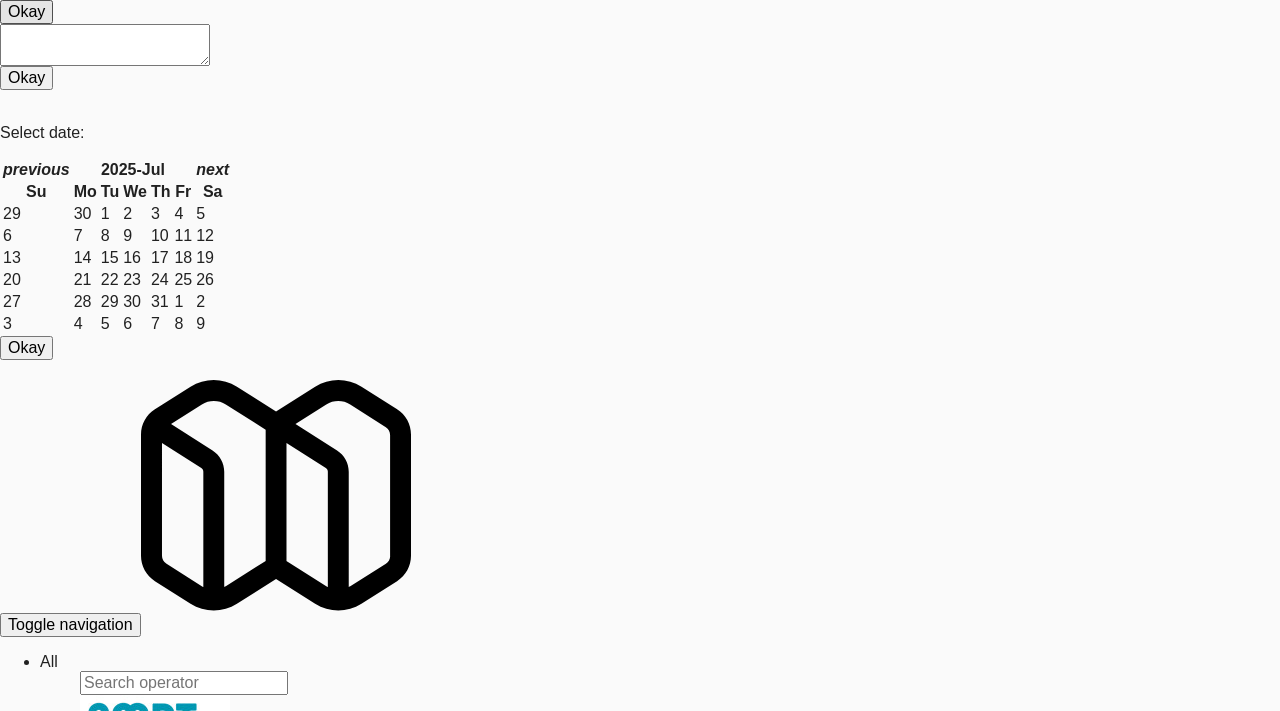 click on "inbox" at bounding box center [59, 30495] 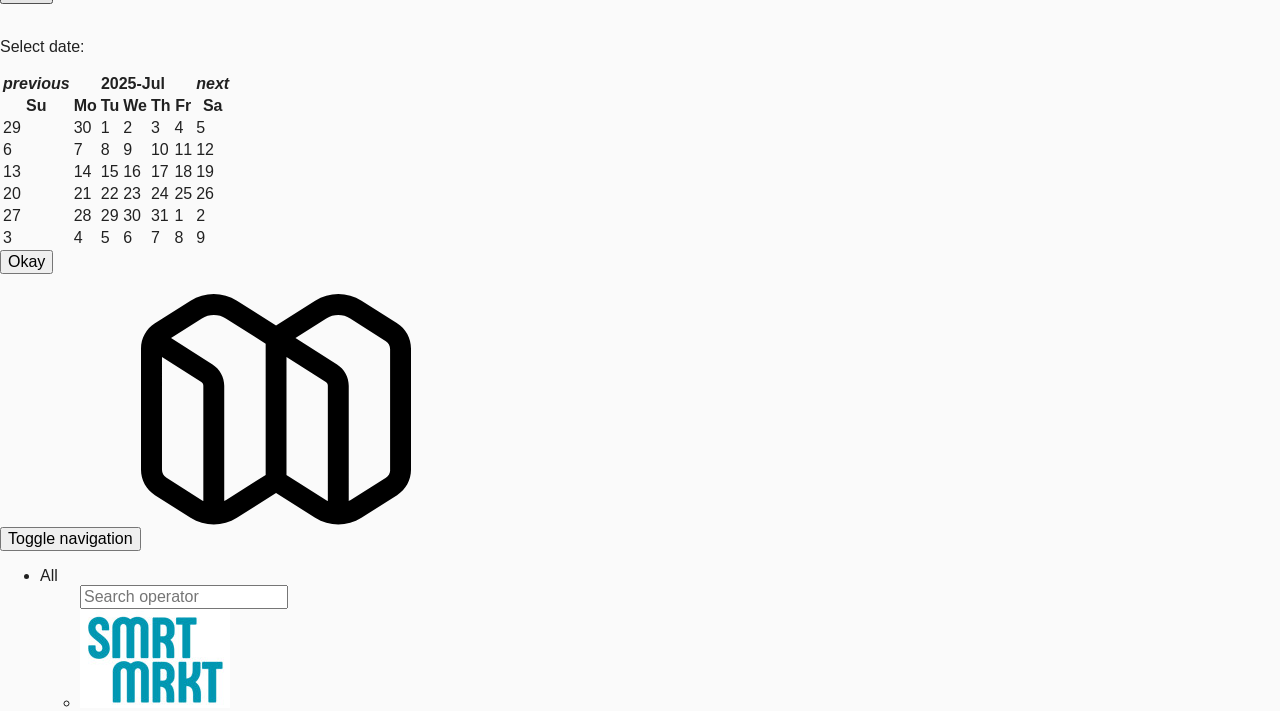 click on "Tablet User  · (647) 669-8766 Jul 8, 2025 2:24:02 PM at  Market @ 3500 Steeles(Right)  KitchenMate  01:43" at bounding box center [660, 30687] 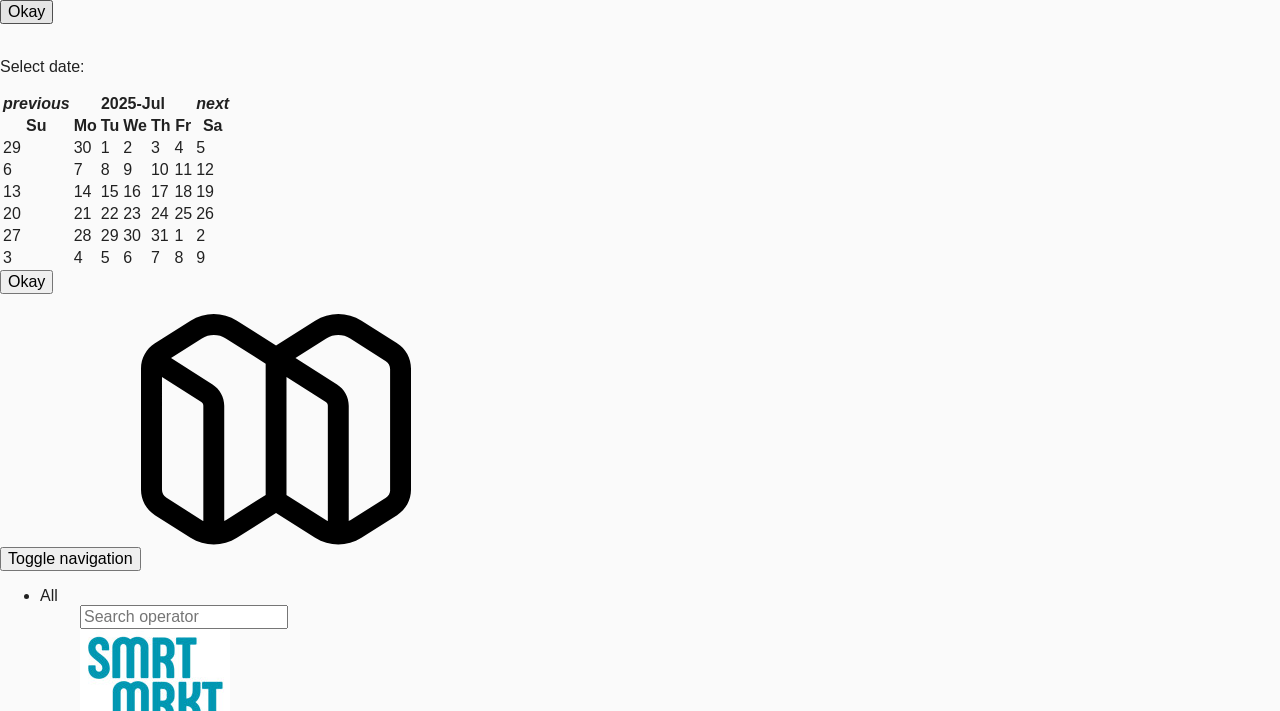 scroll, scrollTop: 86, scrollLeft: 0, axis: vertical 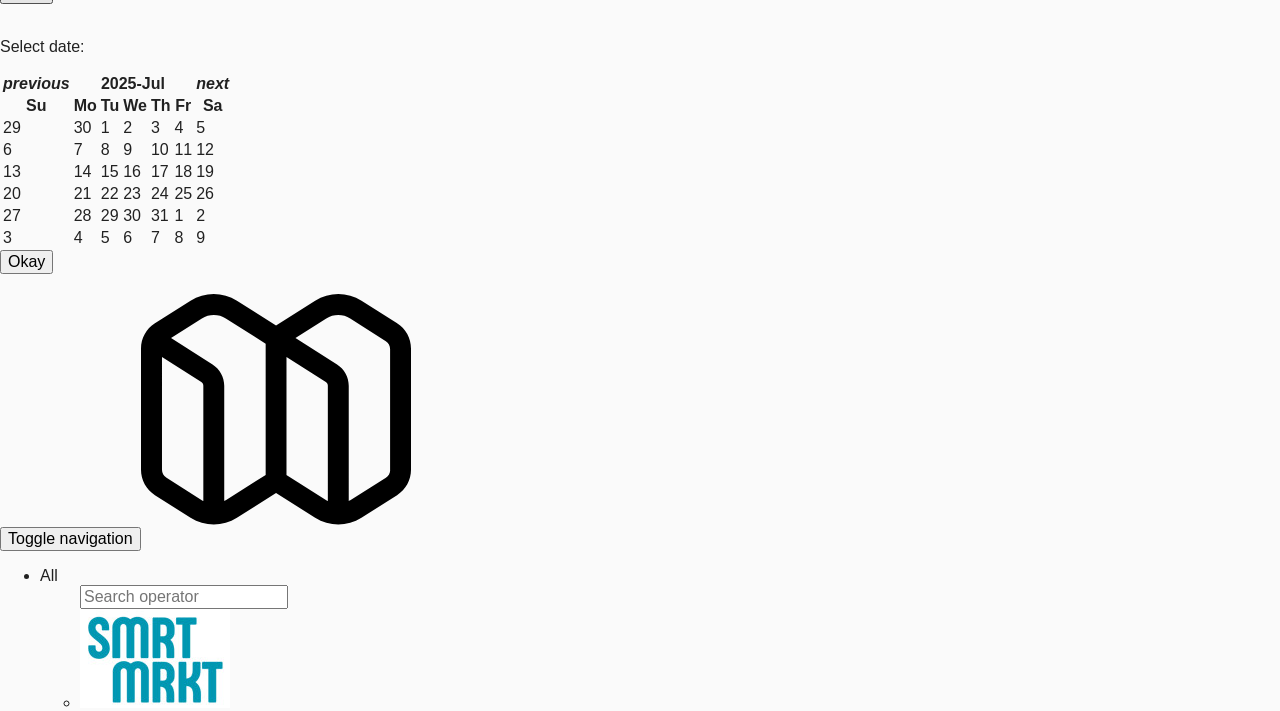 click on "Oliver Li Jul 8, 2025 2:11:22 PM at  Market @ 3500 Steeles(Right)  KitchenMate  00:01" at bounding box center (660, 30687) 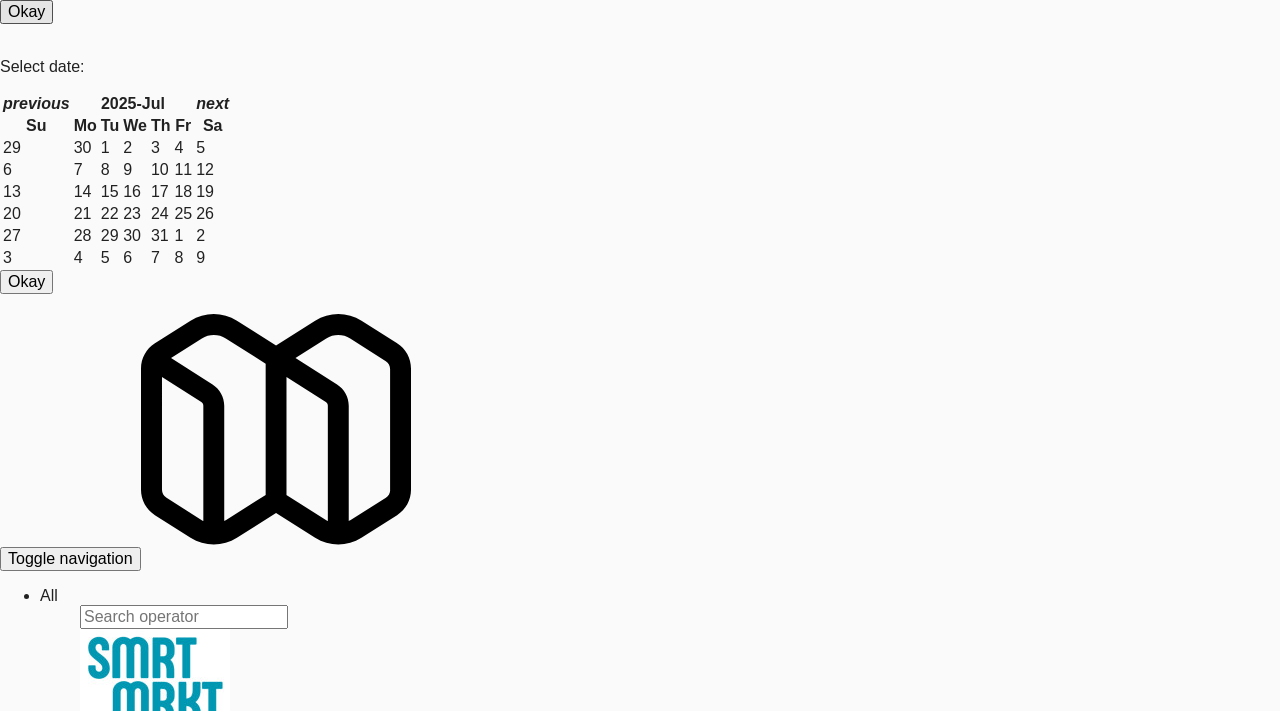 scroll, scrollTop: 86, scrollLeft: 0, axis: vertical 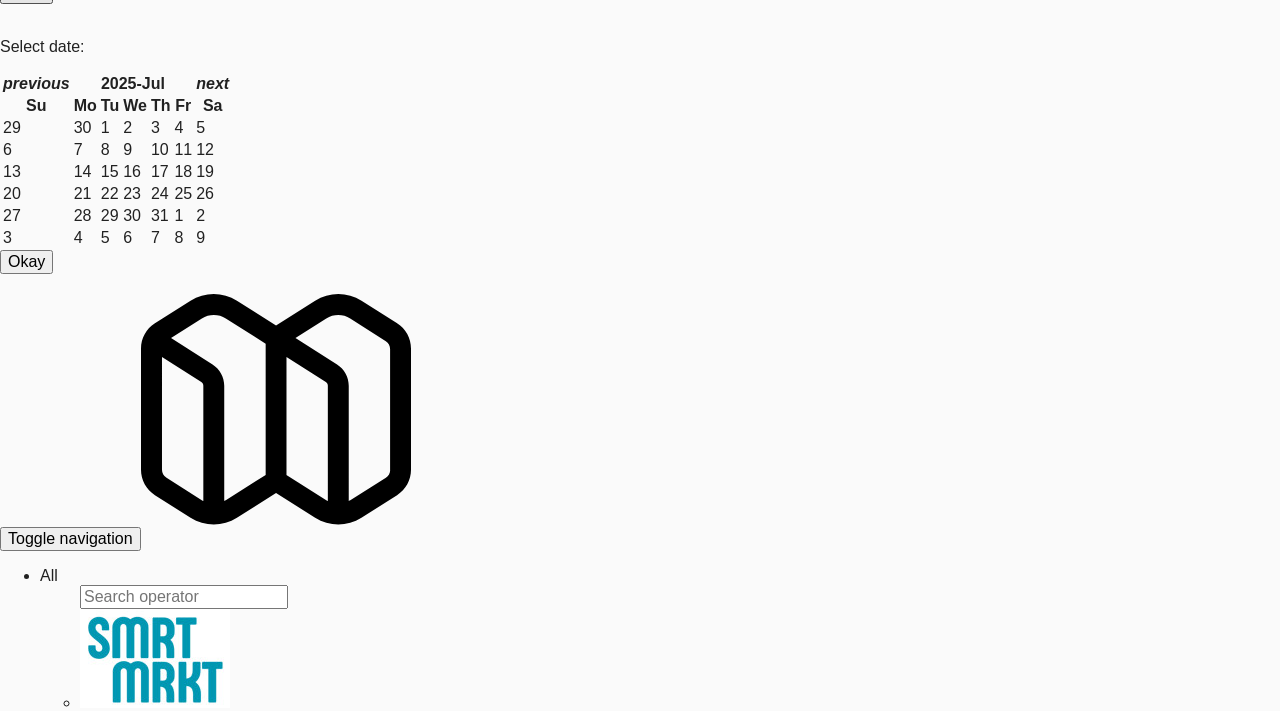 click on "KitchenMate" at bounding box center [660, 30696] 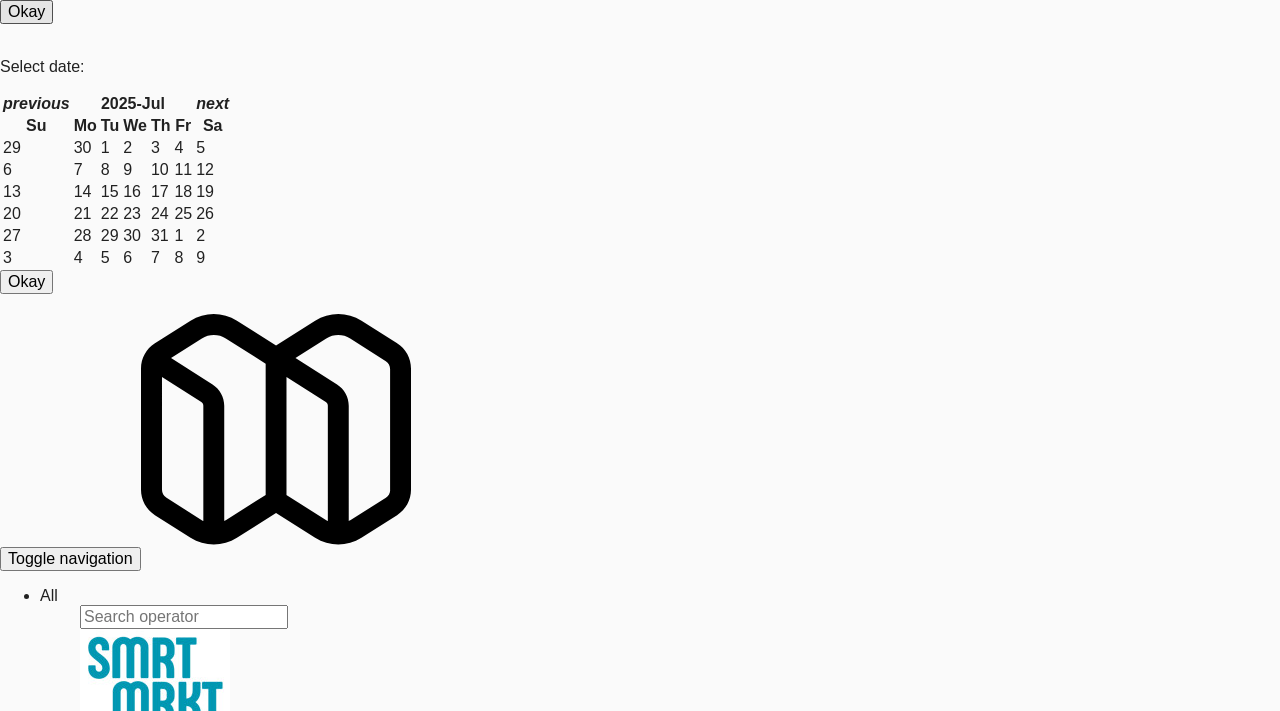 scroll, scrollTop: 86, scrollLeft: 0, axis: vertical 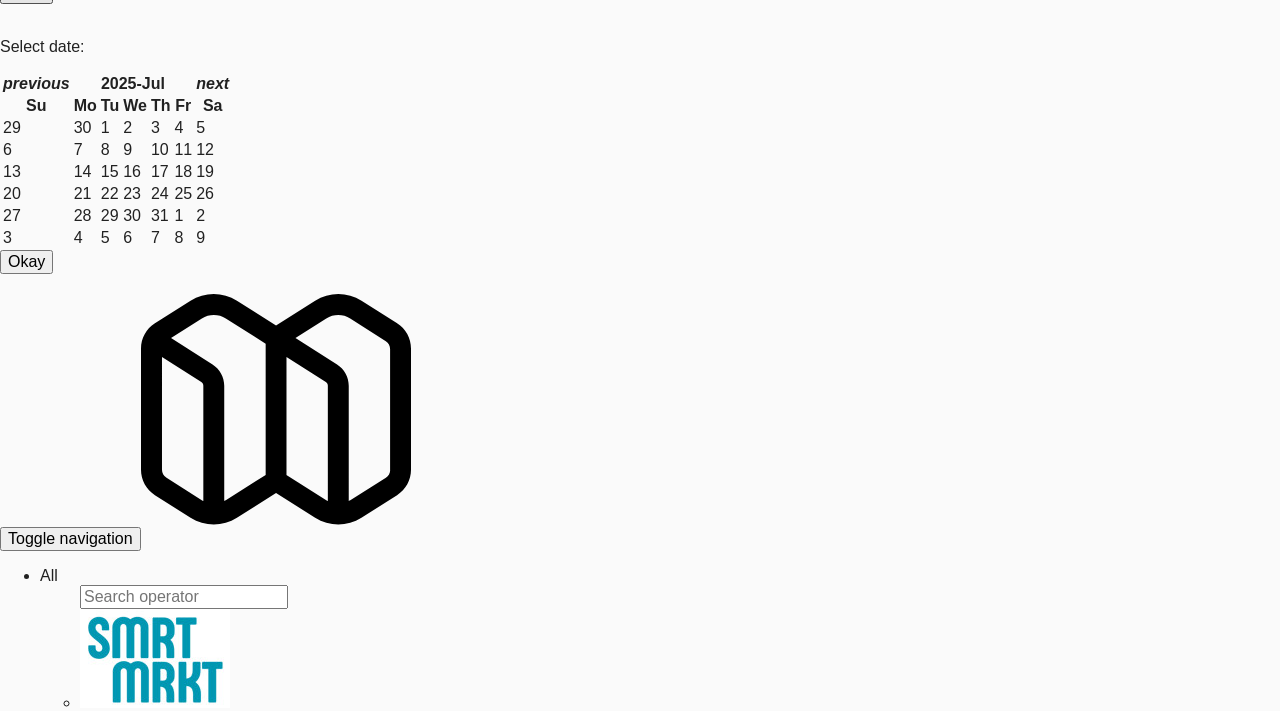 click on "KitchenMate" at bounding box center [660, 30696] 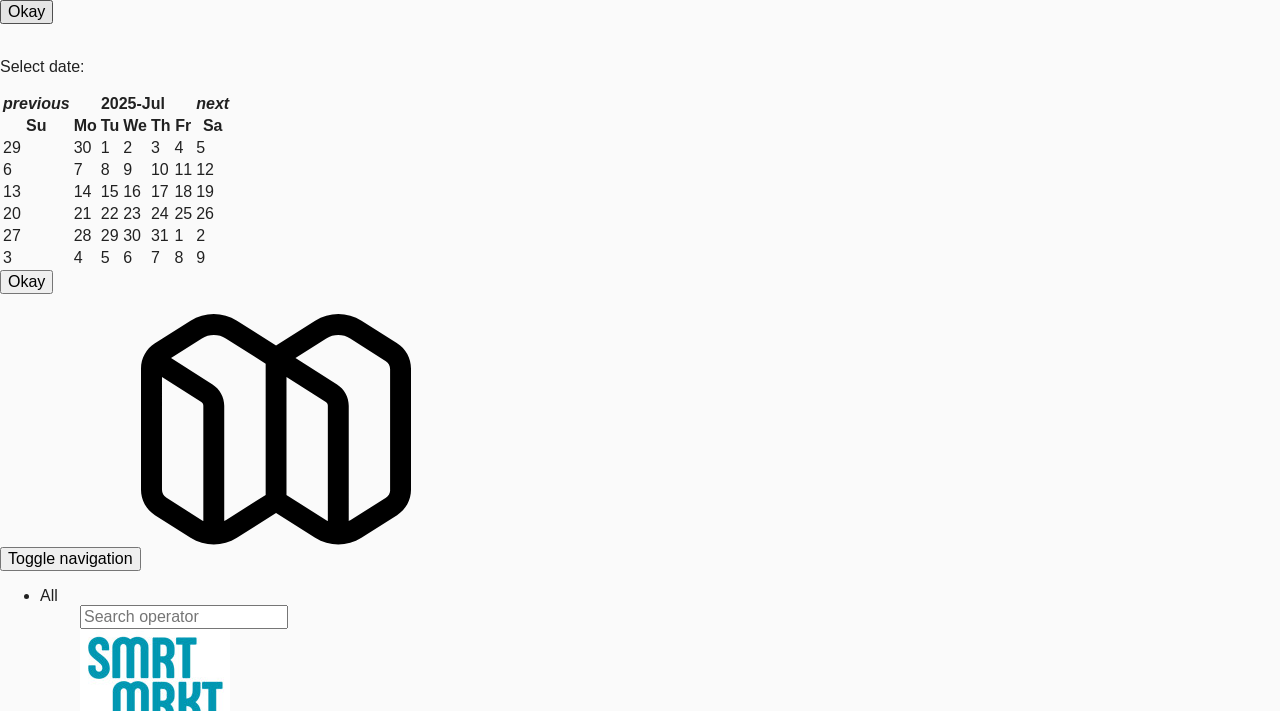 scroll, scrollTop: 86, scrollLeft: 0, axis: vertical 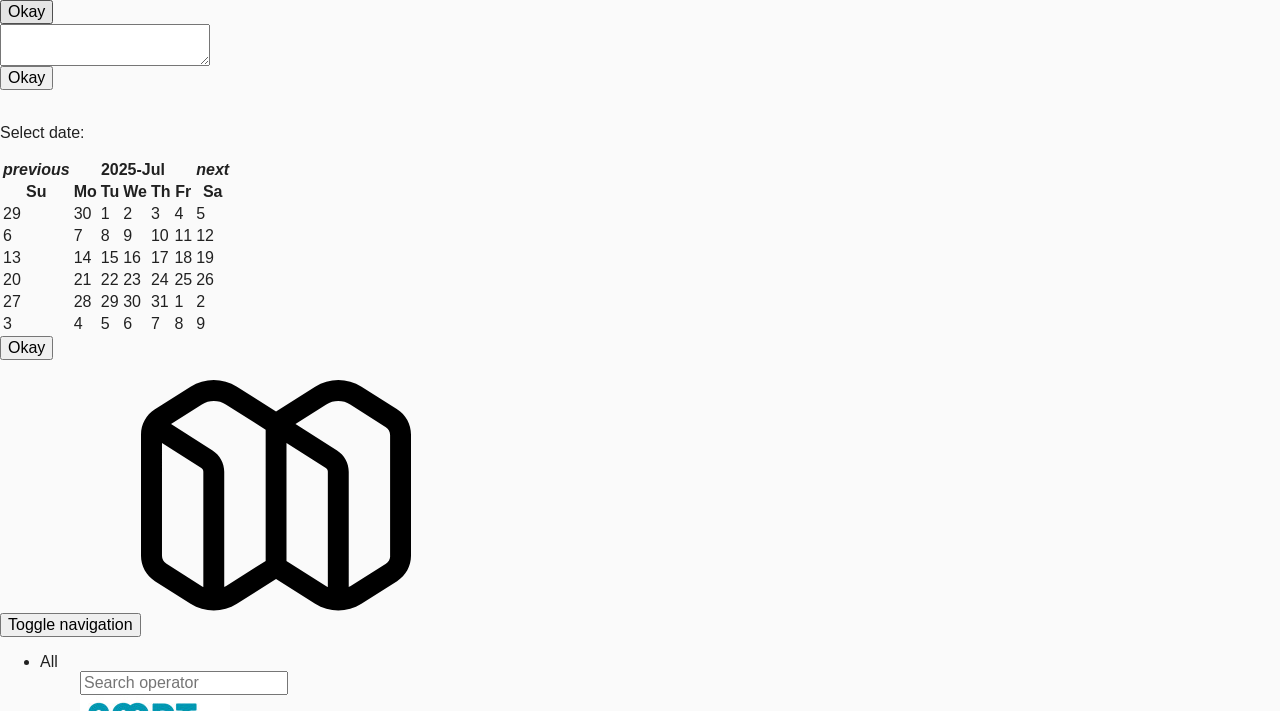 click on "reviewed" at bounding box center (59, 30495) 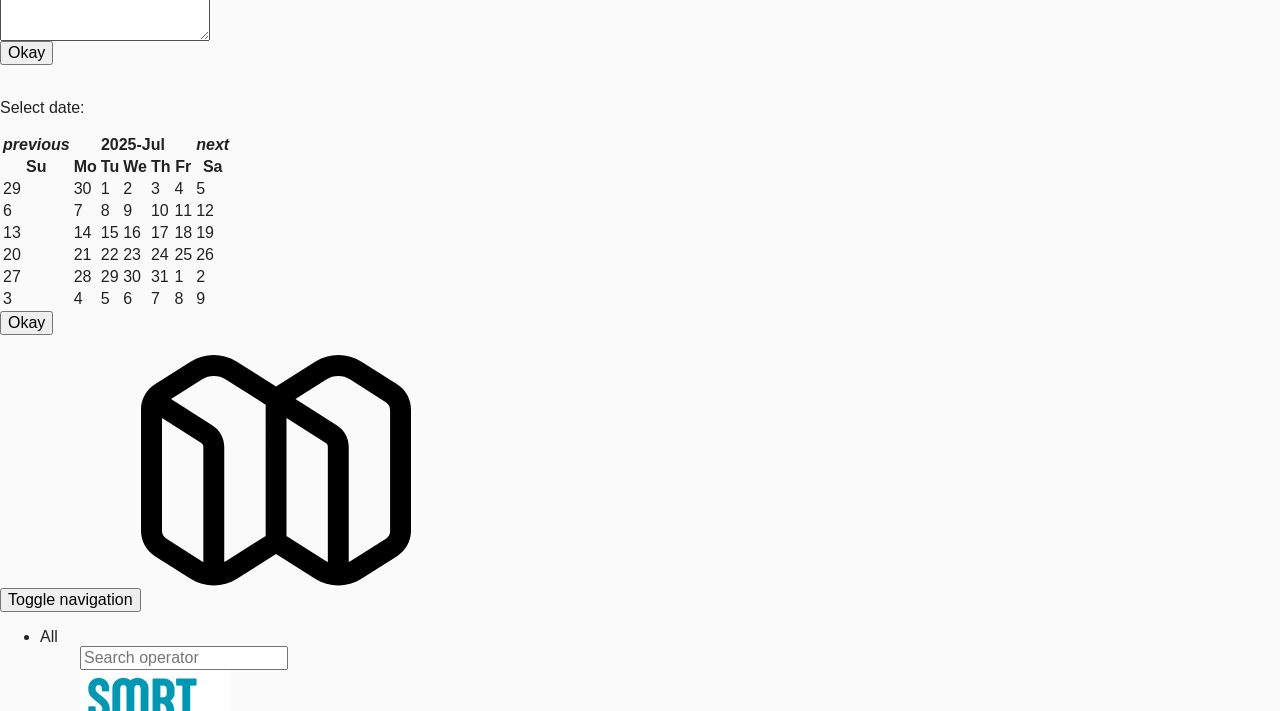 scroll, scrollTop: 41, scrollLeft: 0, axis: vertical 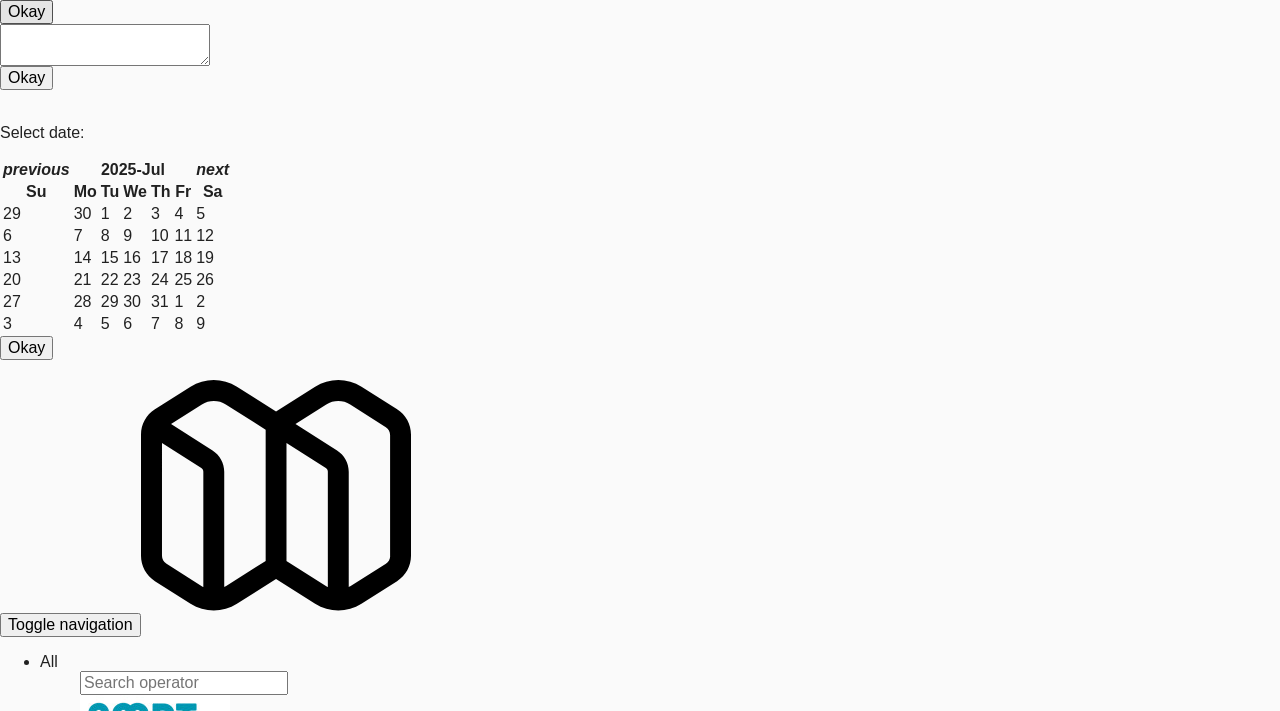 click on "3500 steeles" at bounding box center (104, 30709) 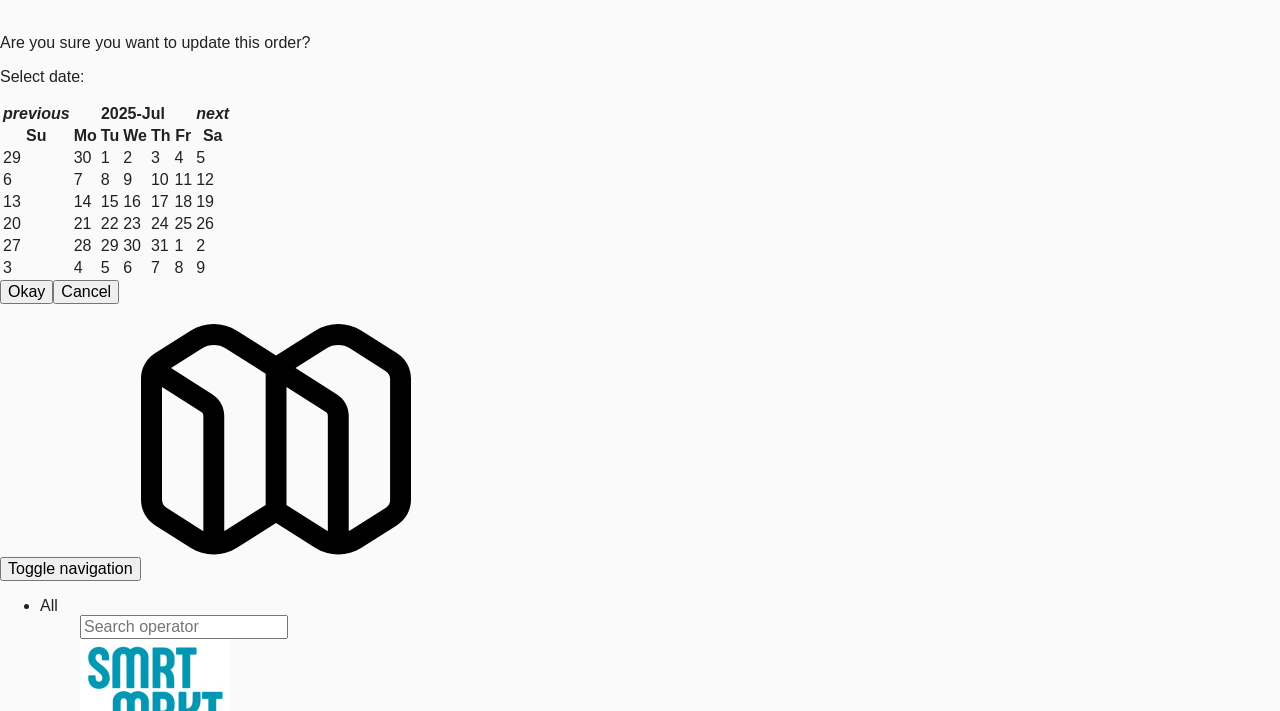 scroll, scrollTop: 0, scrollLeft: 0, axis: both 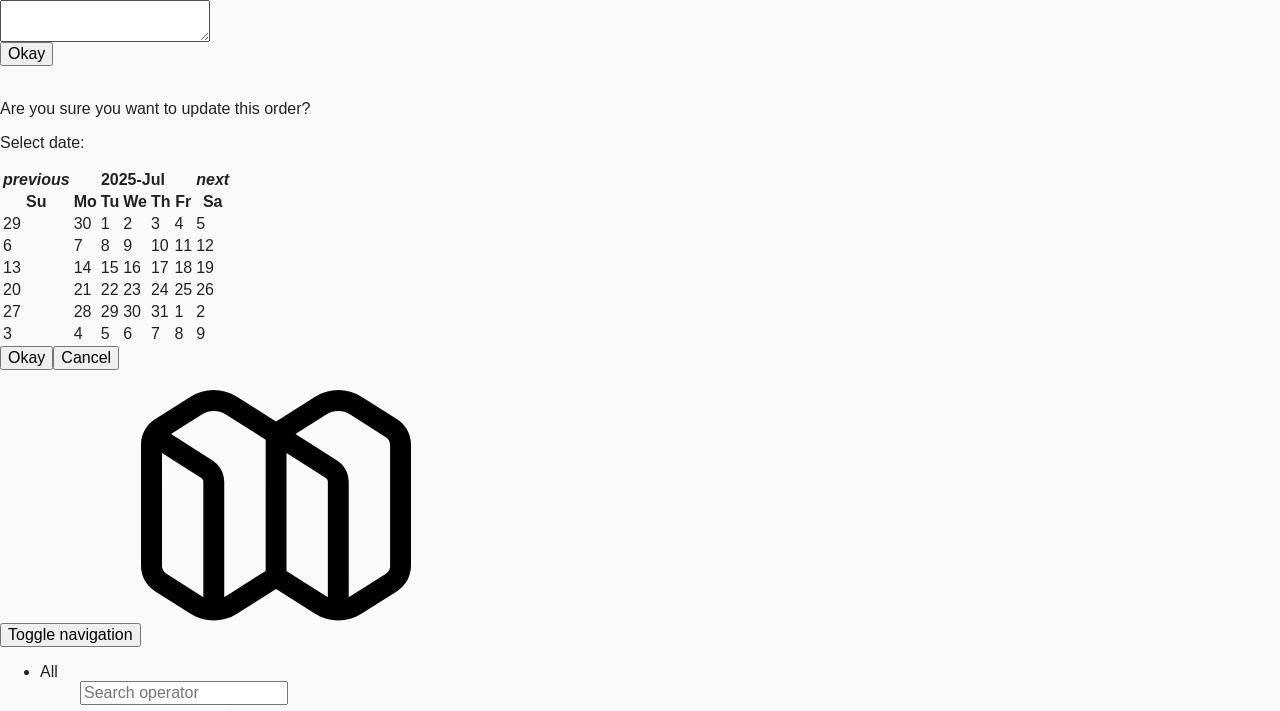 click on "inbox" at bounding box center (59, 30261) 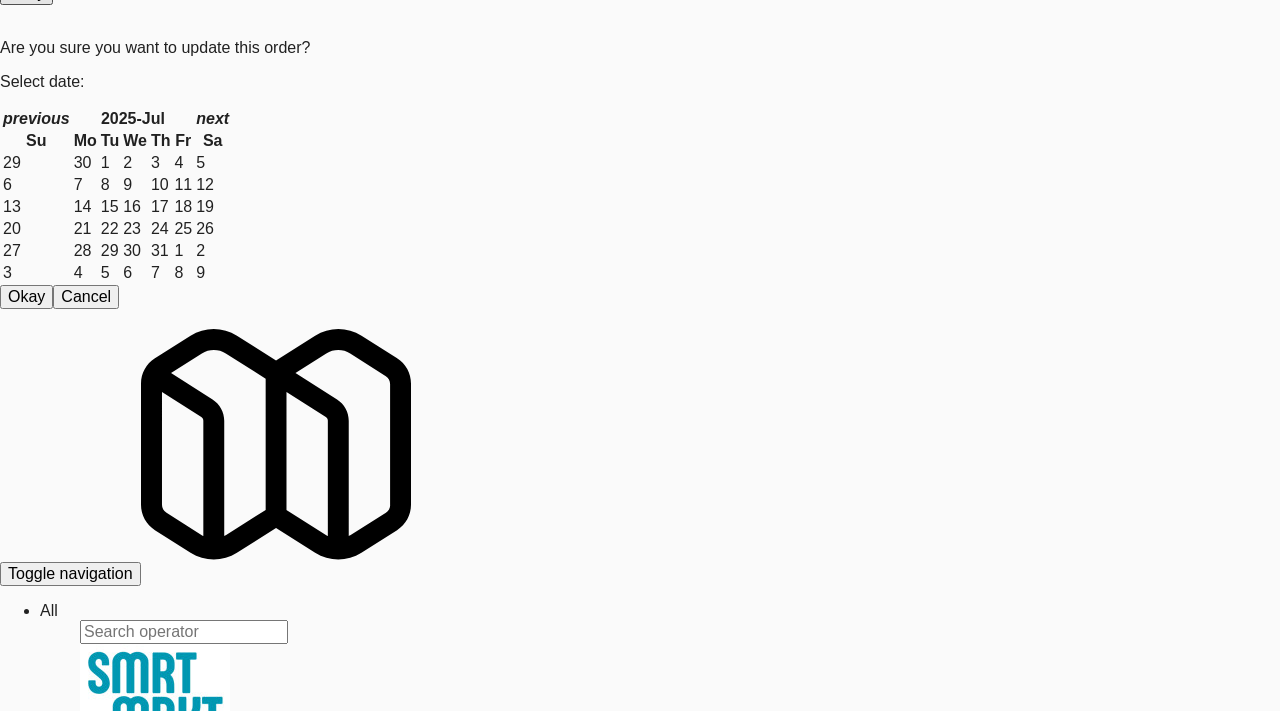scroll, scrollTop: 64, scrollLeft: 0, axis: vertical 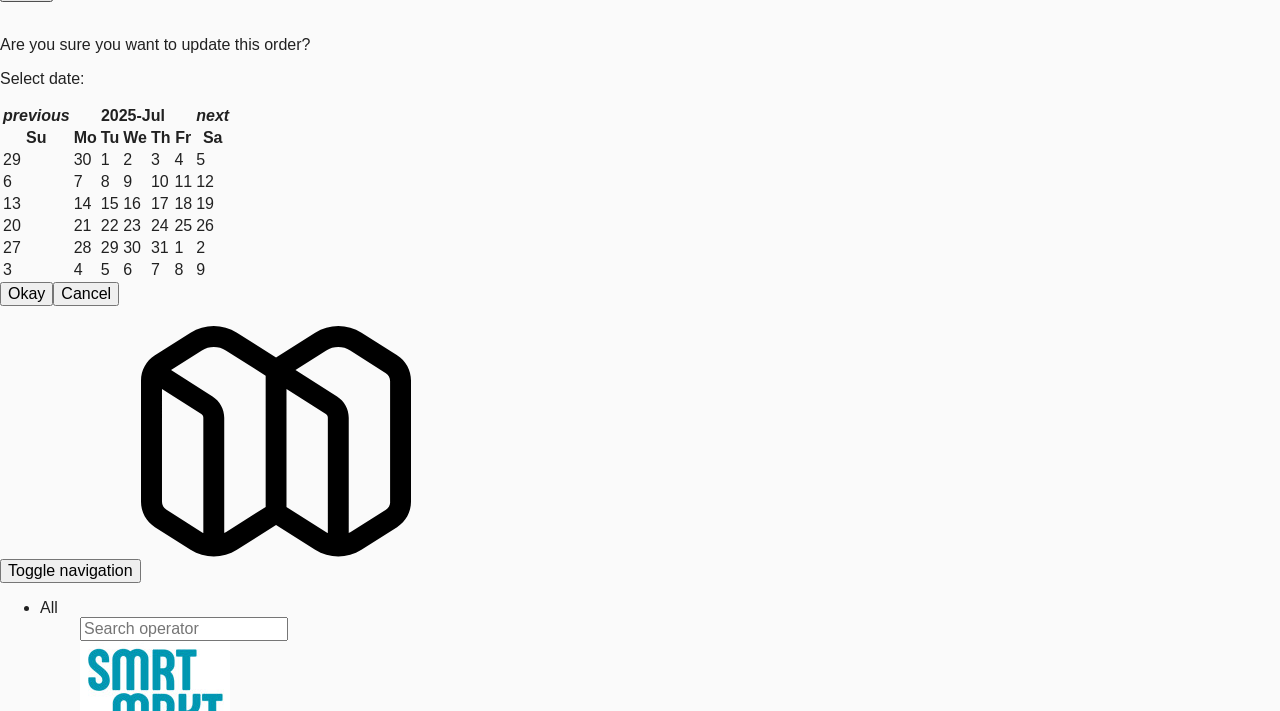 click on "KitchenMate" at bounding box center [660, 30484] 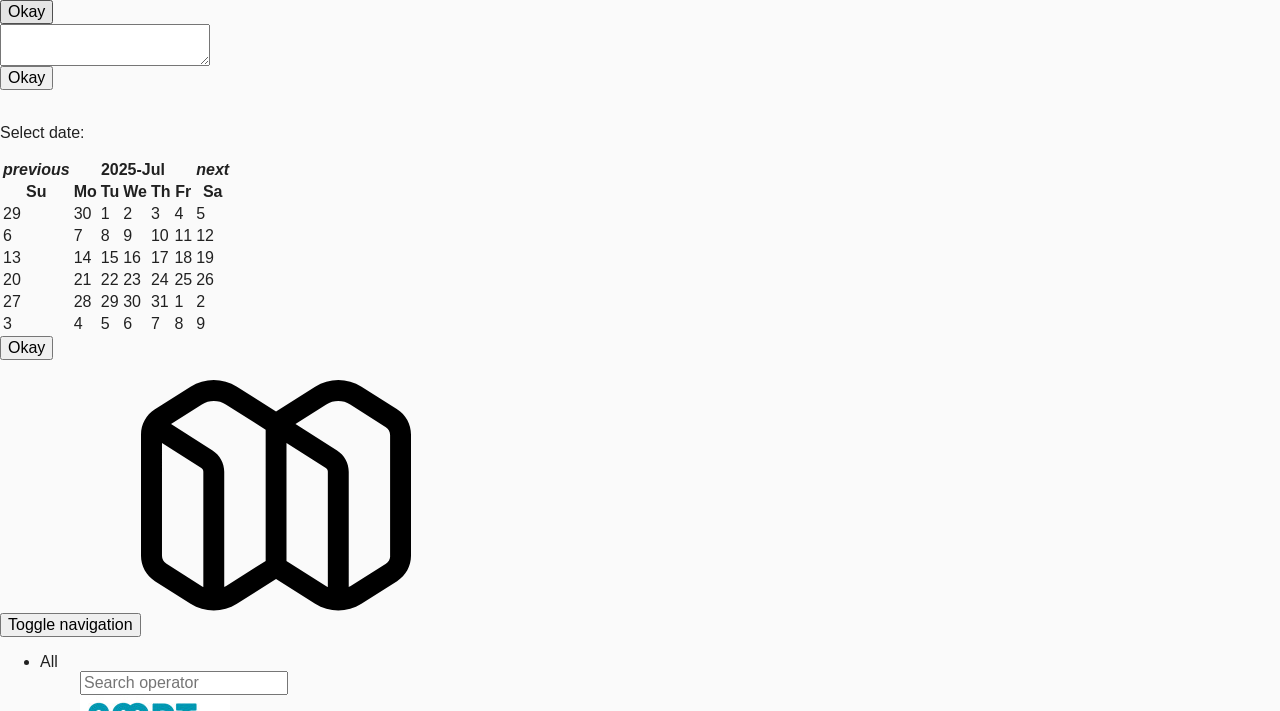 scroll, scrollTop: 0, scrollLeft: 0, axis: both 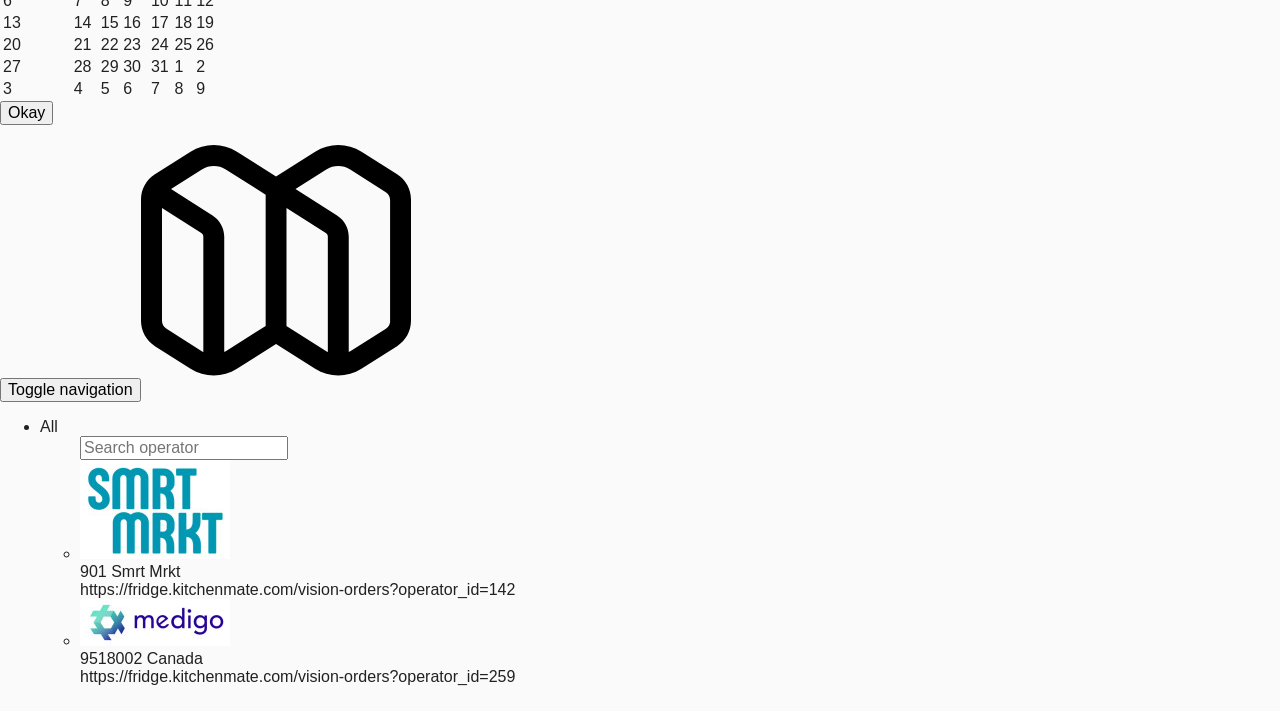 click on "Edit Order" at bounding box center (171, 34678) 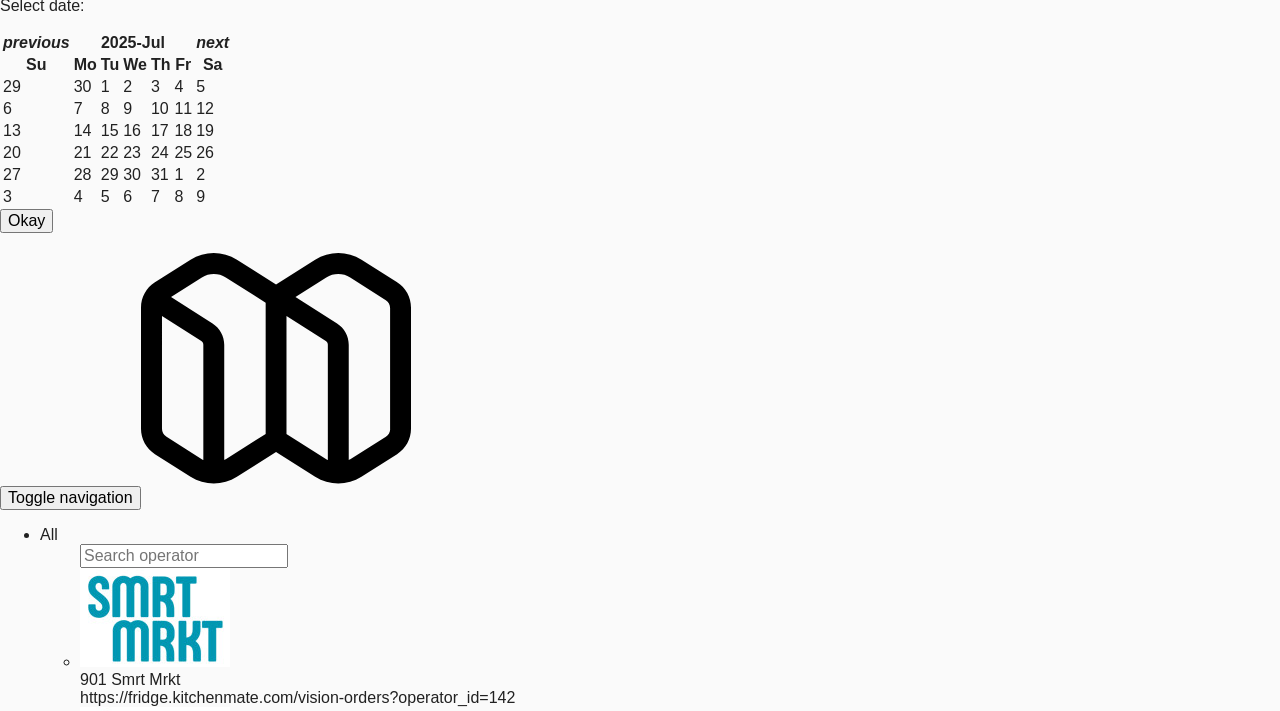scroll, scrollTop: 0, scrollLeft: 0, axis: both 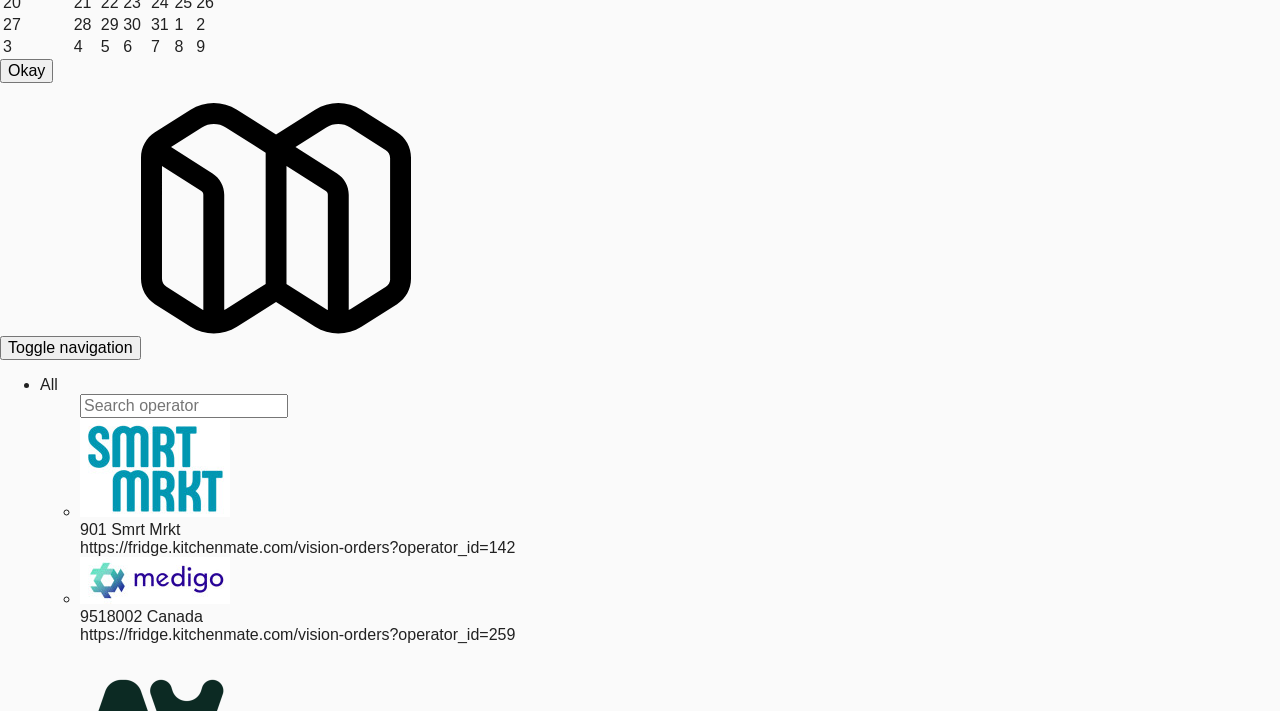click on "Cancel Edit" at bounding box center (49, 34673) 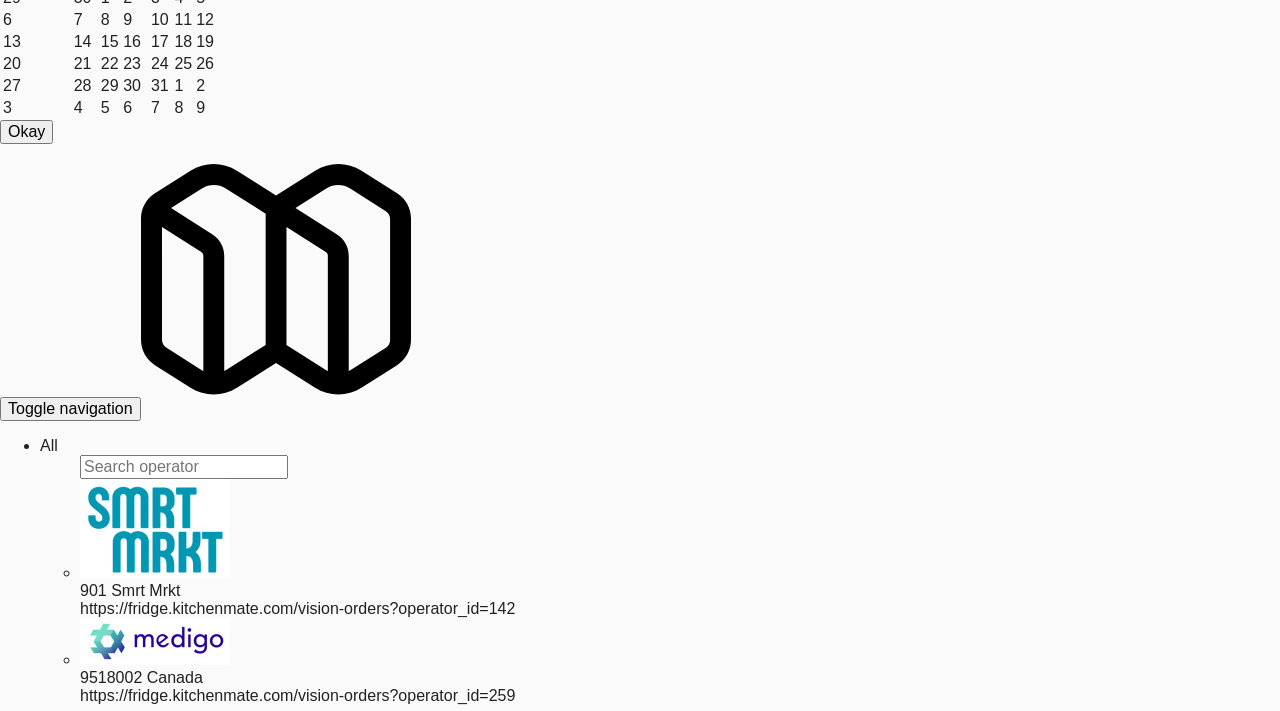 scroll, scrollTop: 220, scrollLeft: 0, axis: vertical 